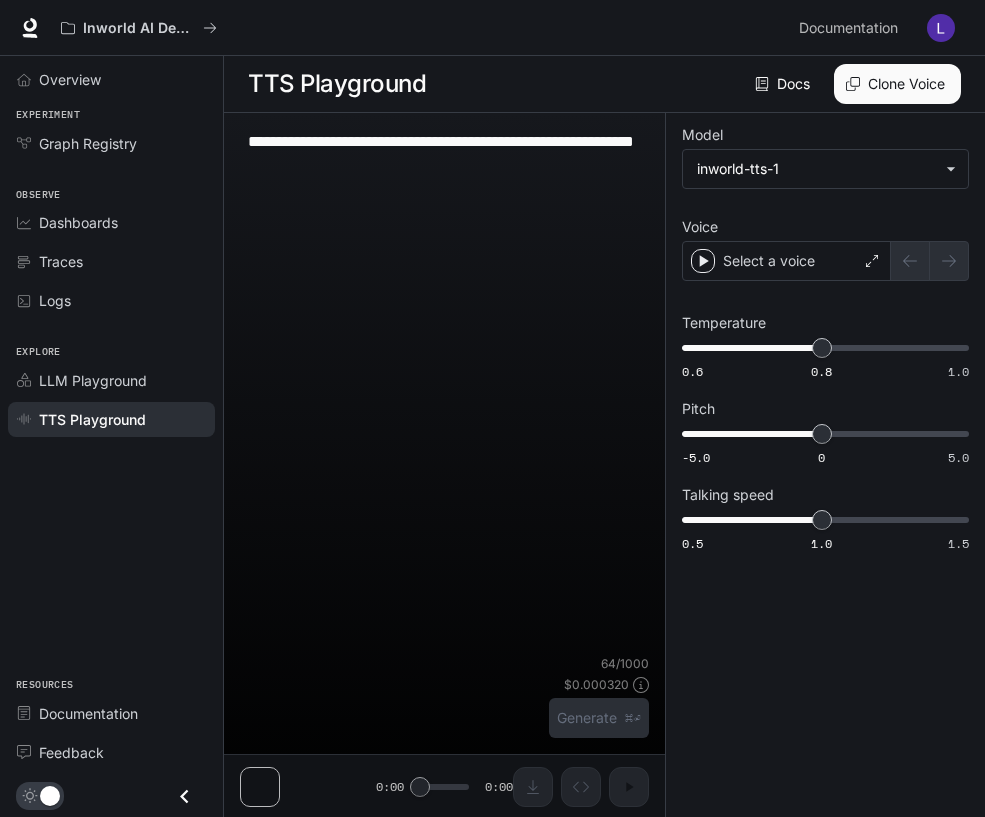 scroll, scrollTop: 0, scrollLeft: 0, axis: both 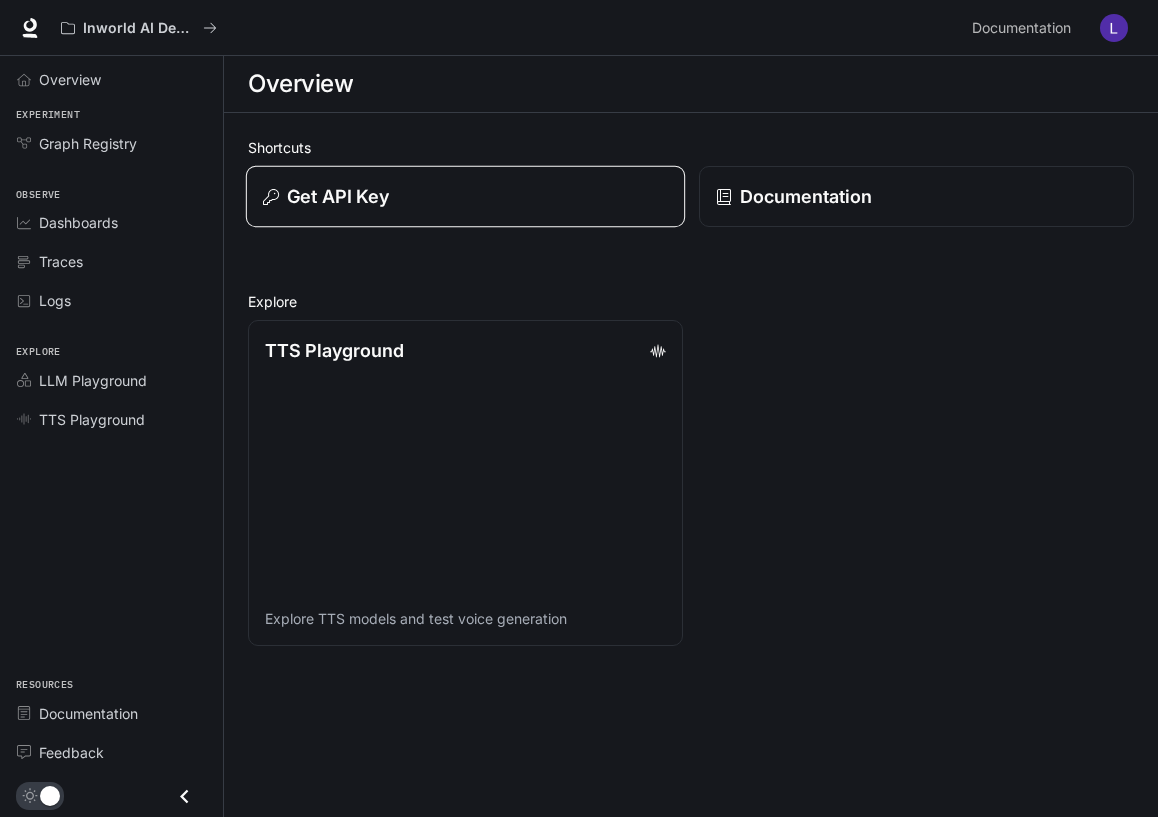 click on "Get API Key" at bounding box center (338, 196) 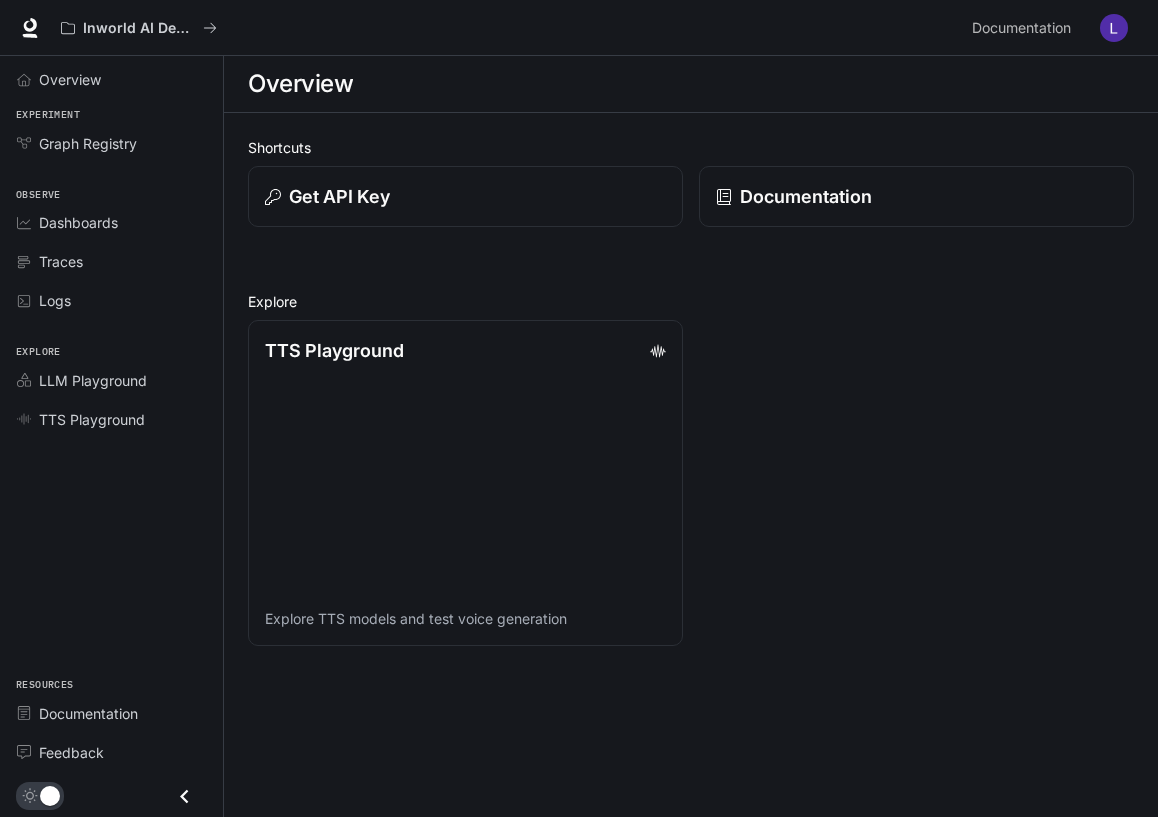 scroll, scrollTop: 0, scrollLeft: 0, axis: both 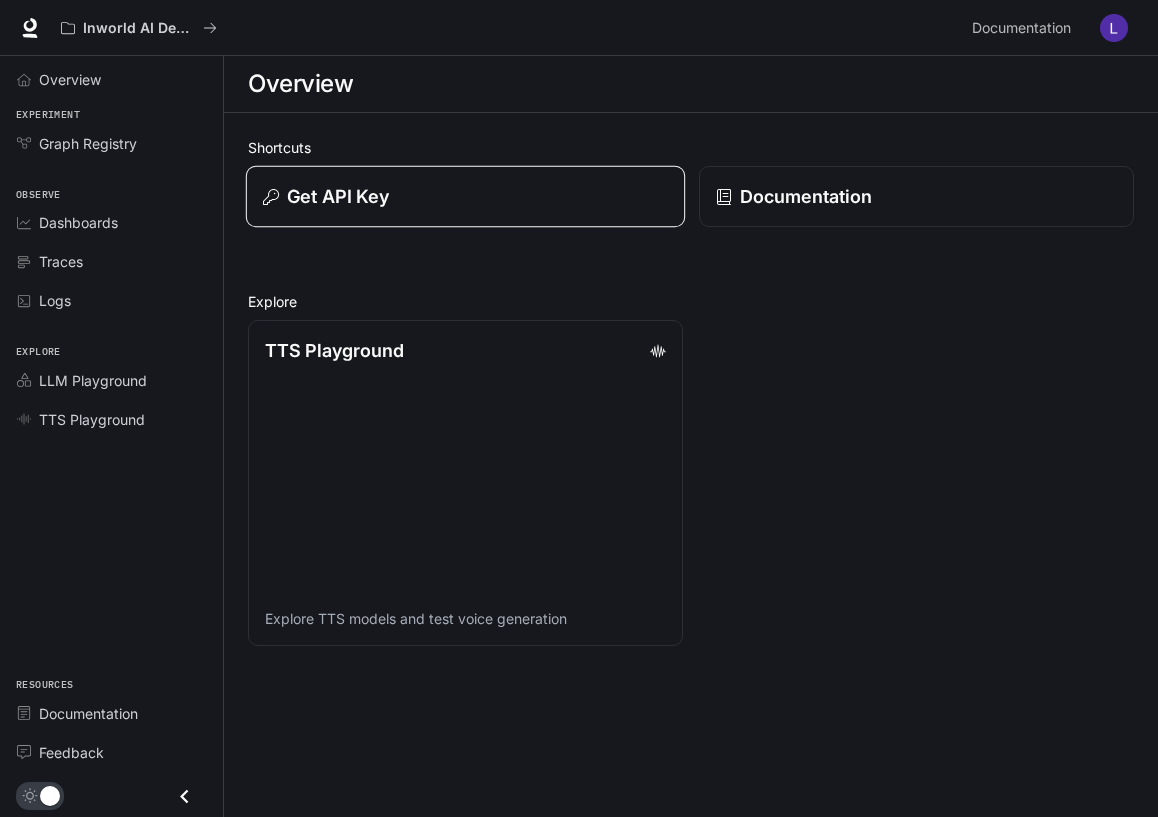 click on "Get API Key" at bounding box center [465, 196] 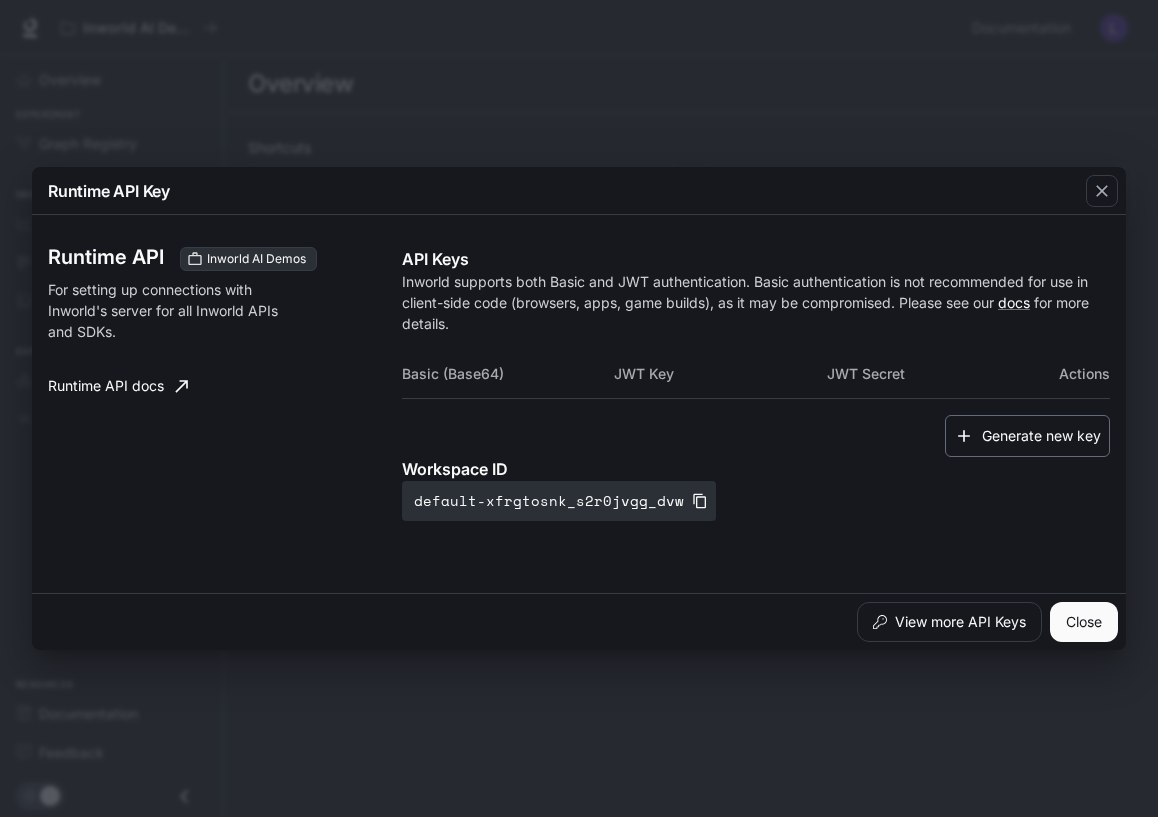 click on "Generate new key" at bounding box center (1027, 436) 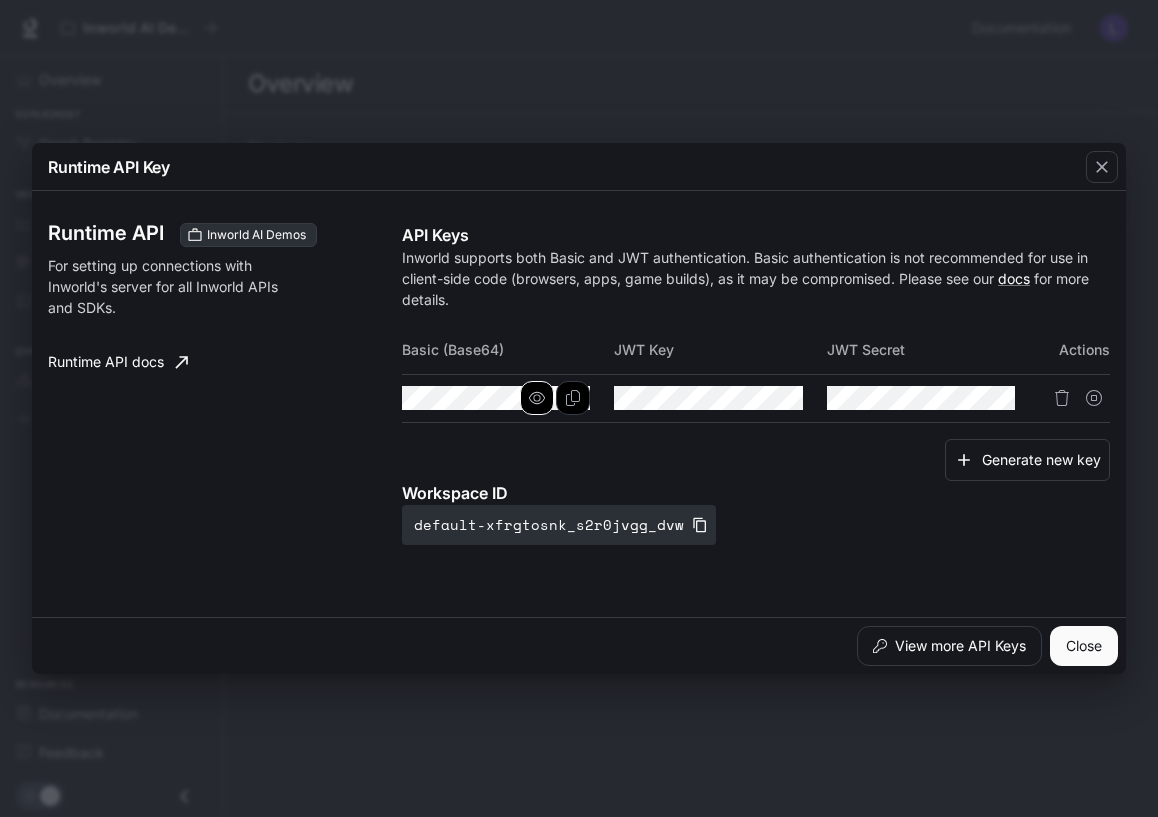 click at bounding box center [537, 398] 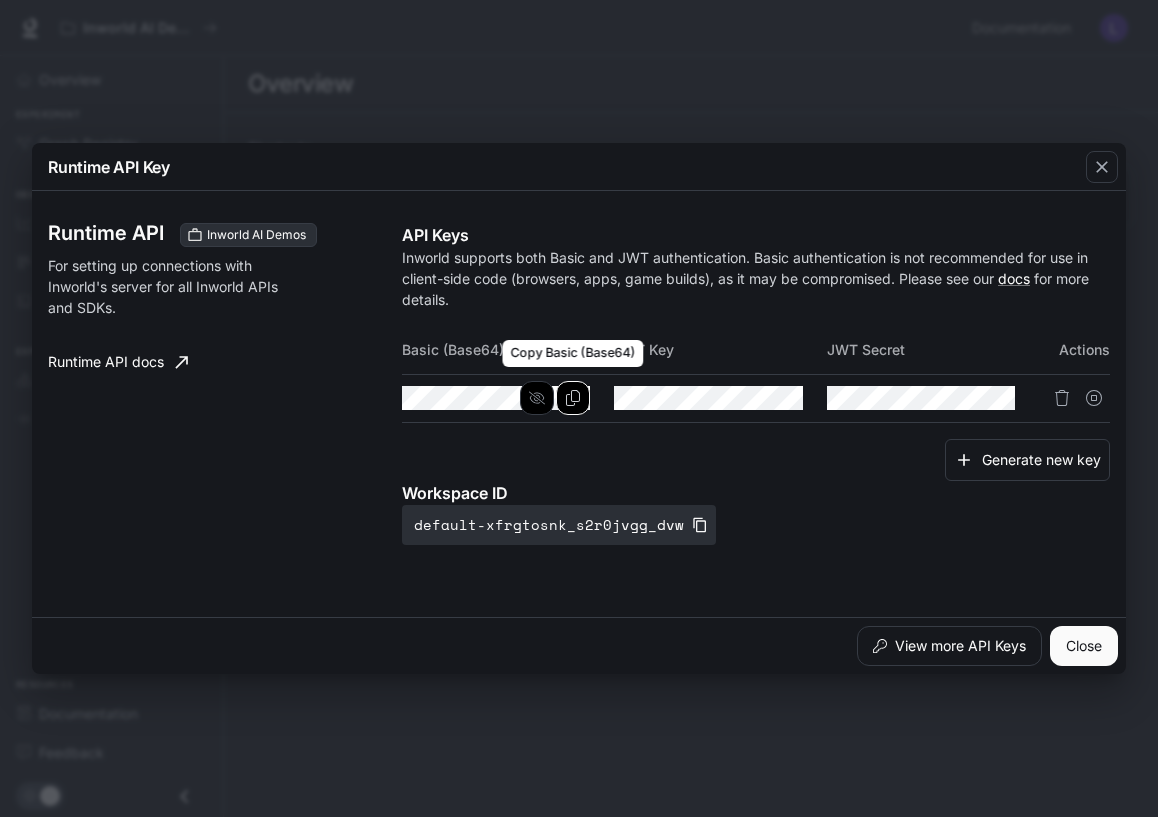 click at bounding box center [573, 398] 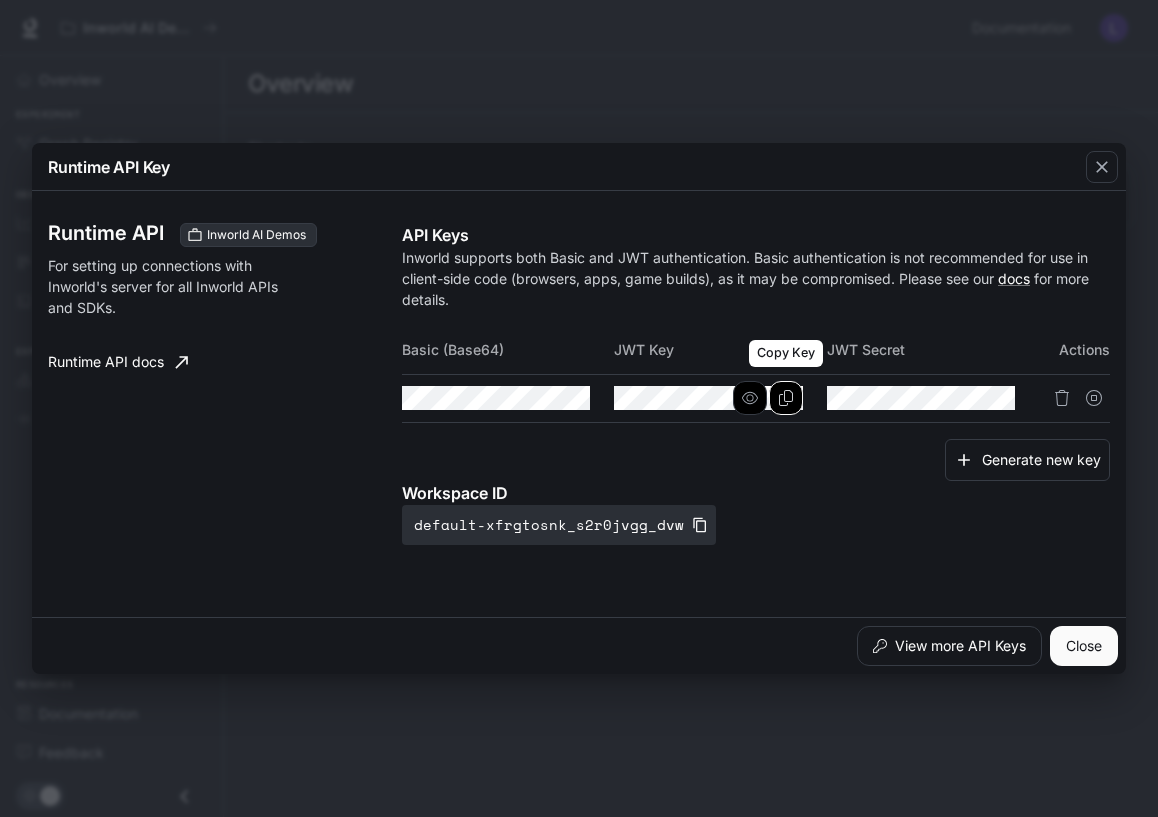 click at bounding box center (786, 398) 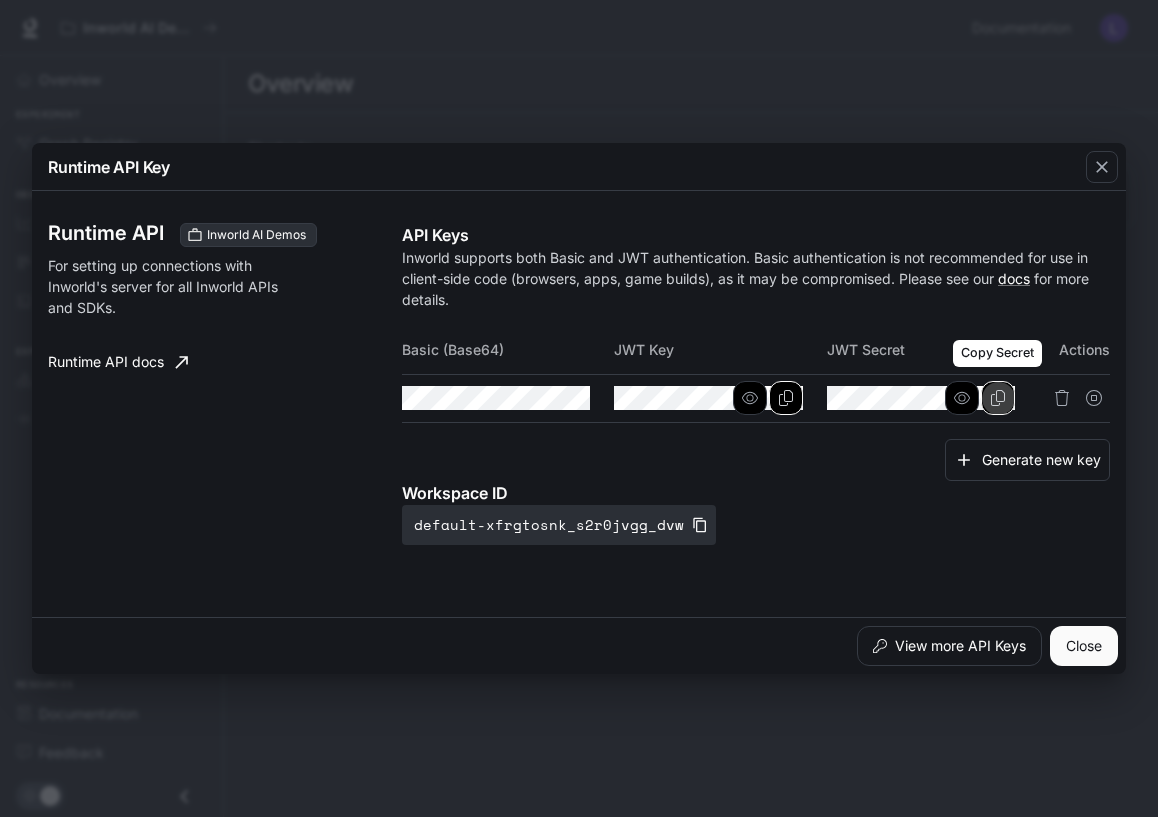 click at bounding box center [998, 398] 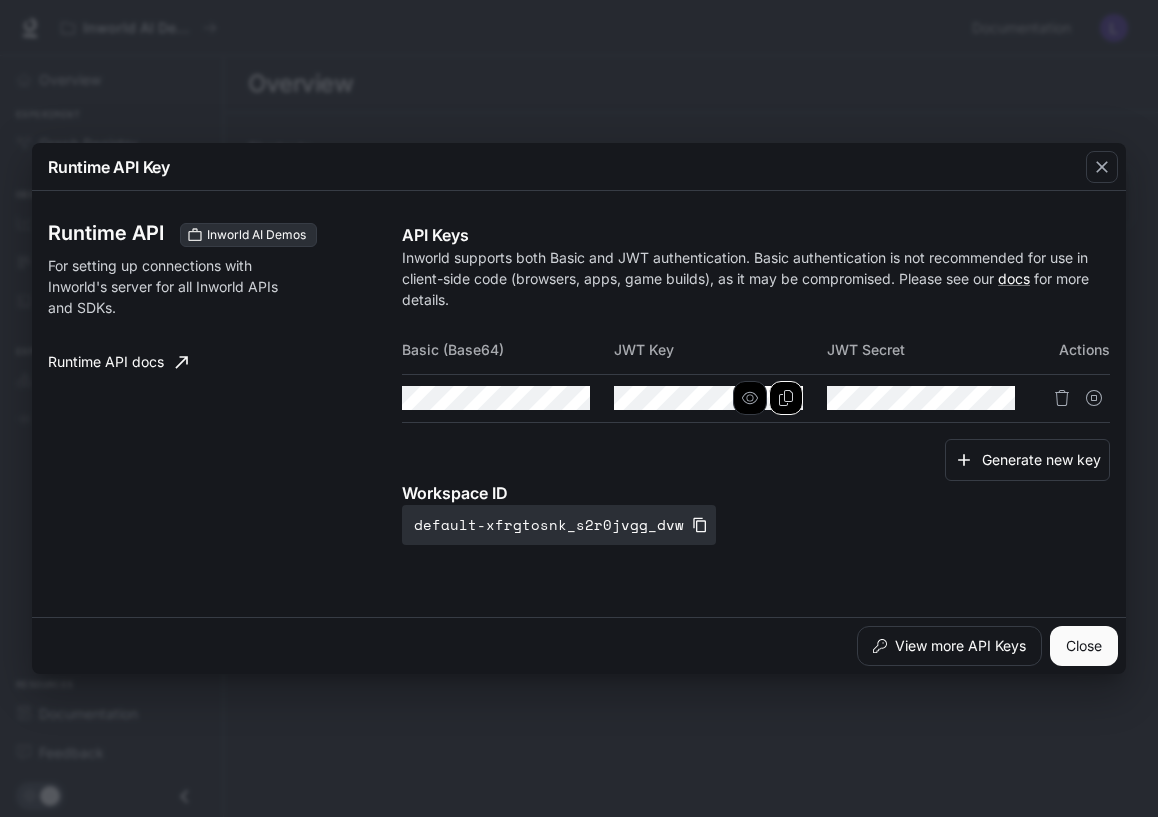 click on "Workspace ID default-xfrgtosnk_s2r0jvgg_dvw" at bounding box center (756, 513) 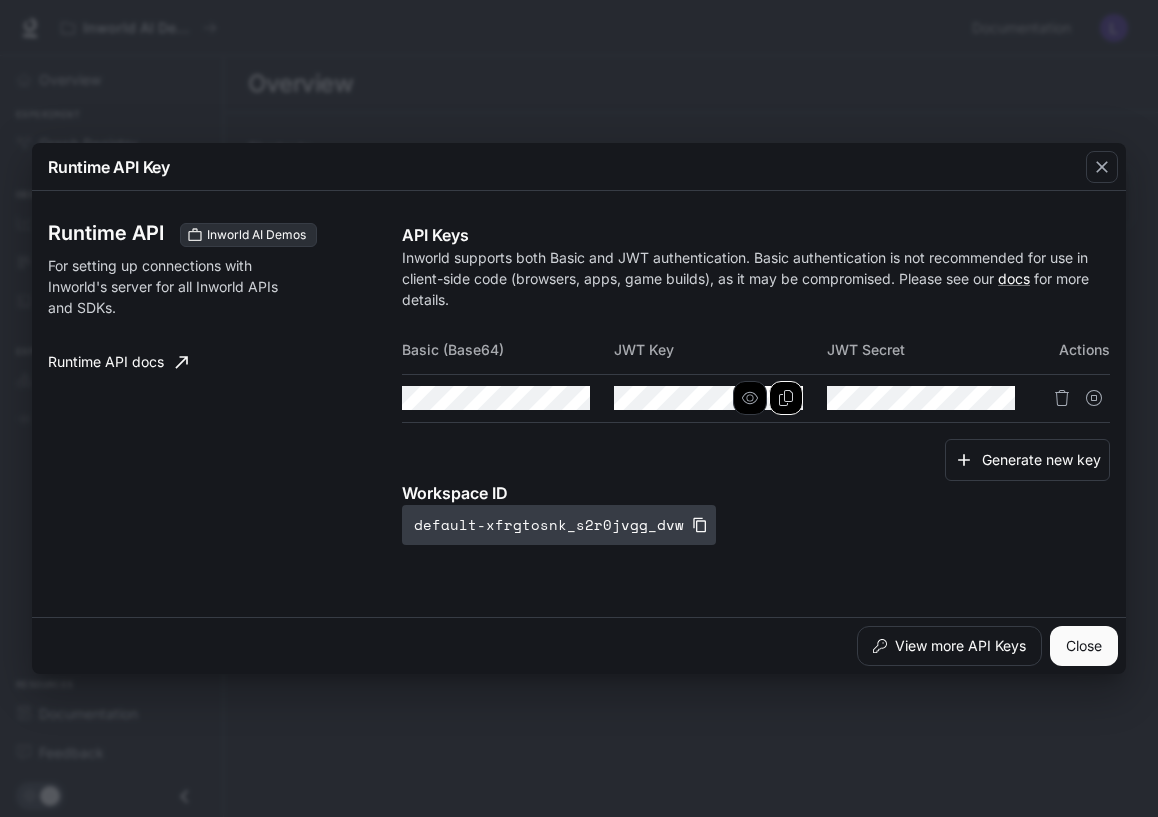 click 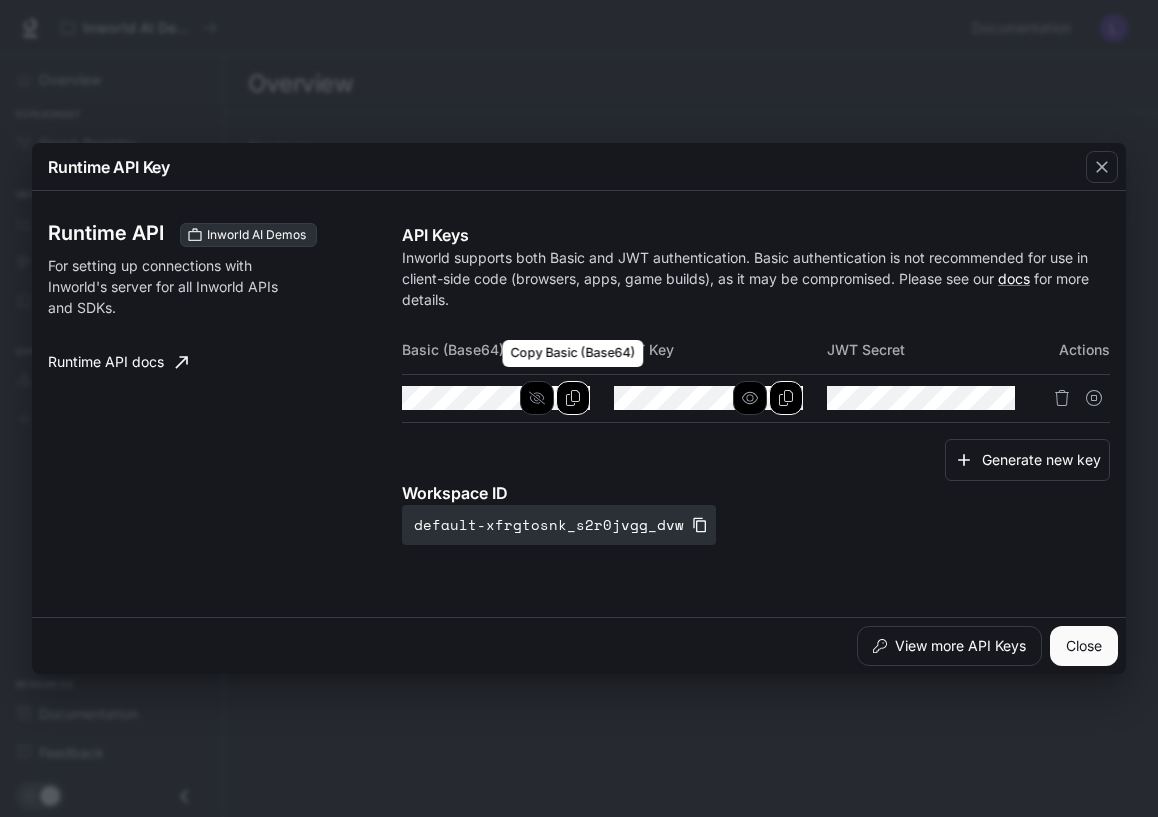 click 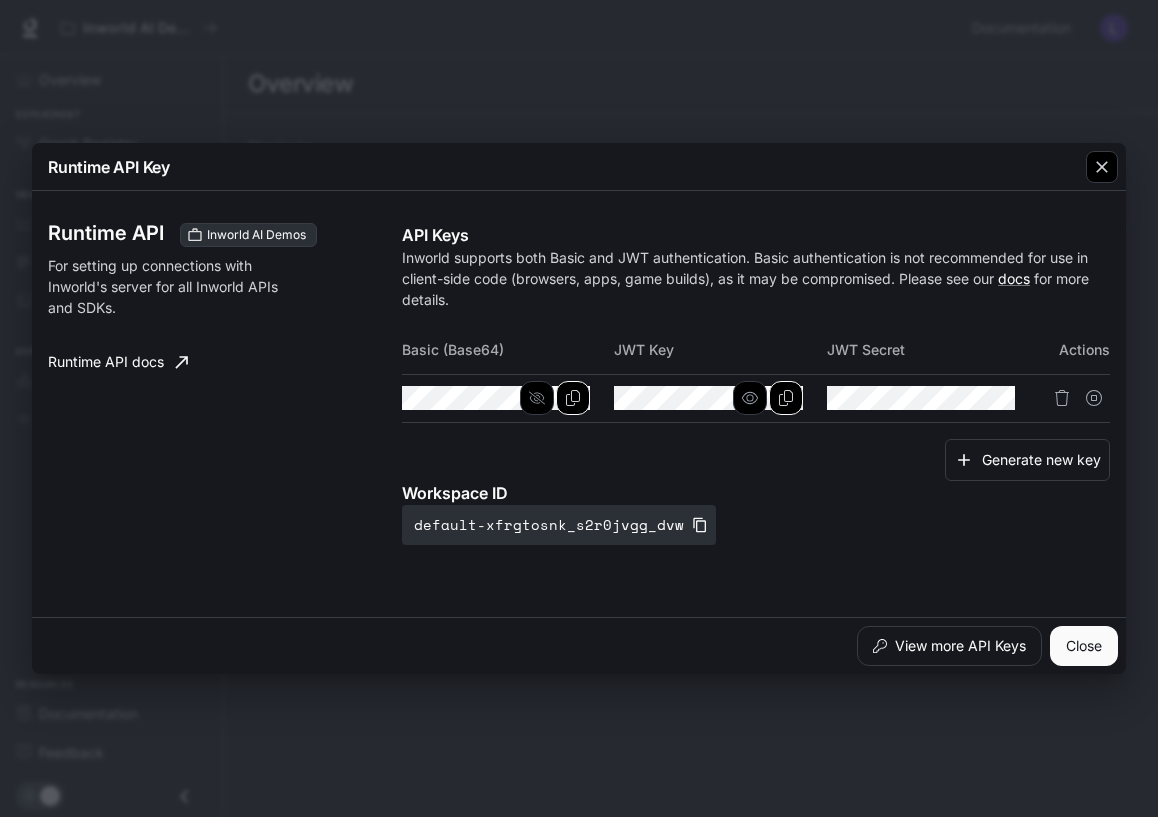 click 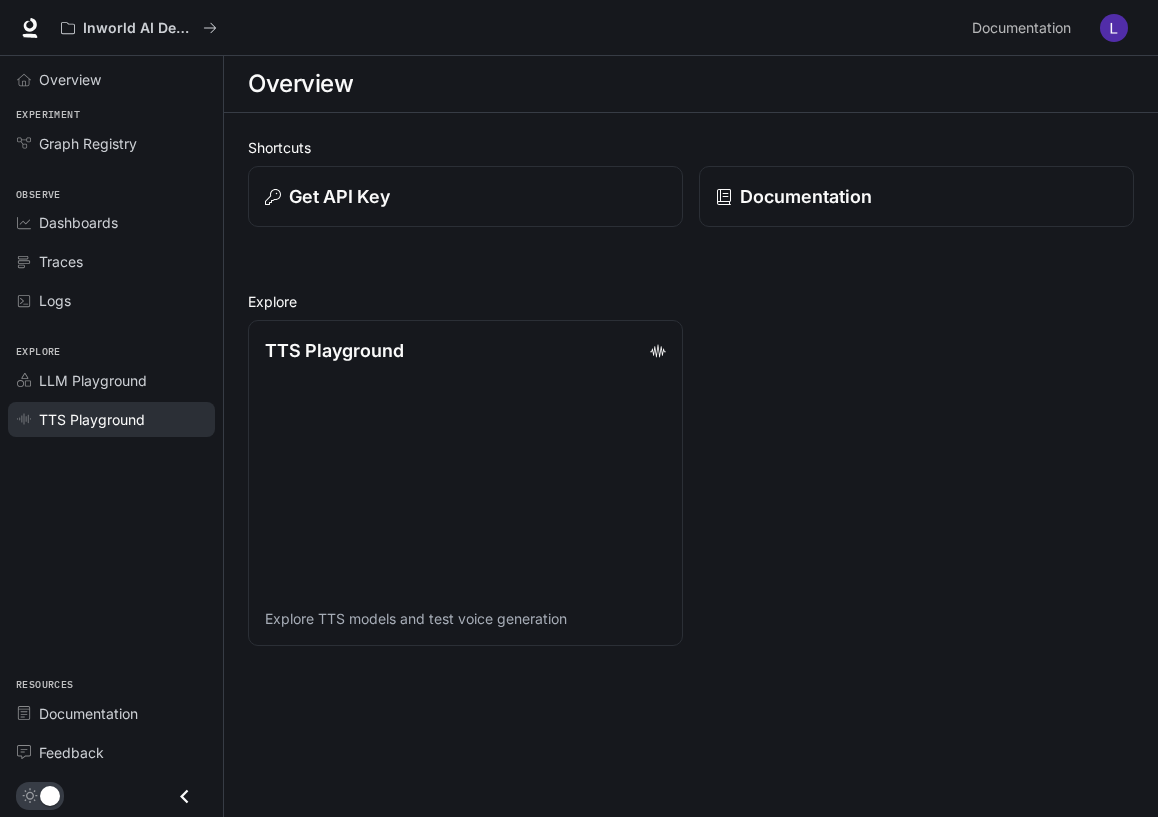 click on "TTS Playground" at bounding box center (92, 419) 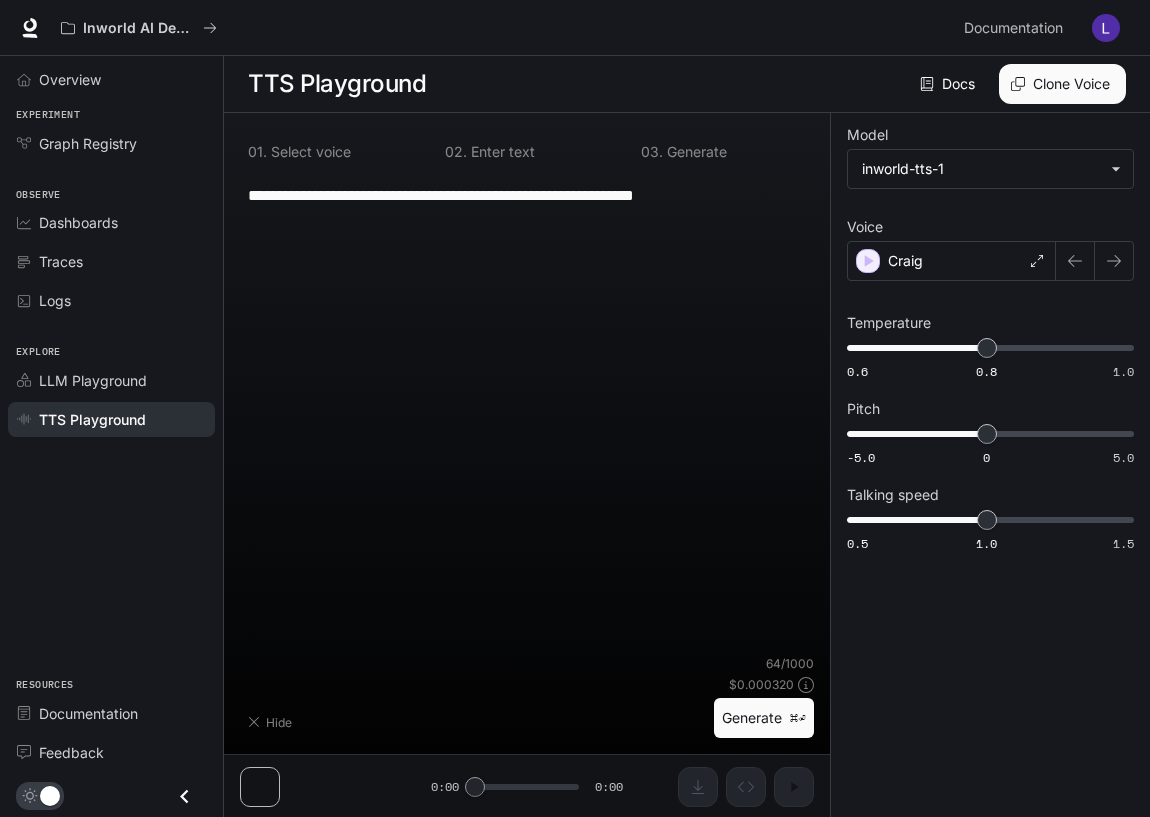 type on "**********" 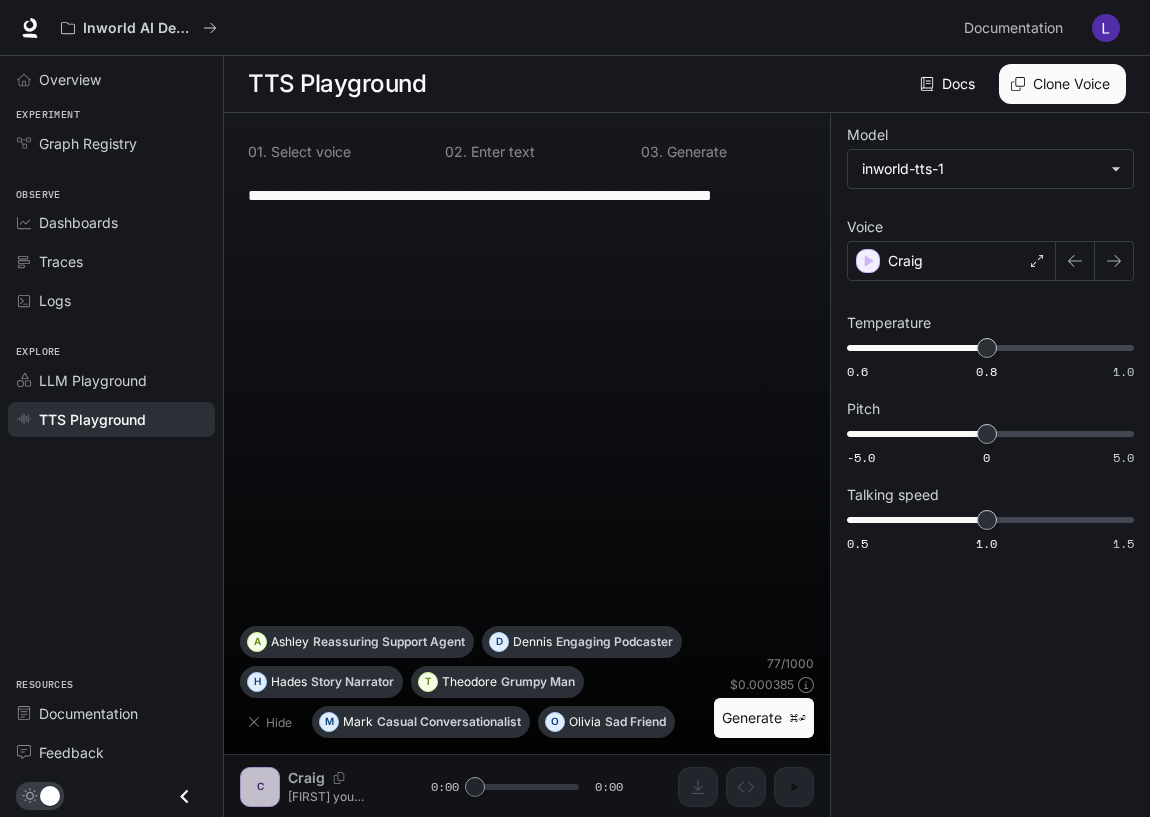 click on "**********" at bounding box center [527, 195] 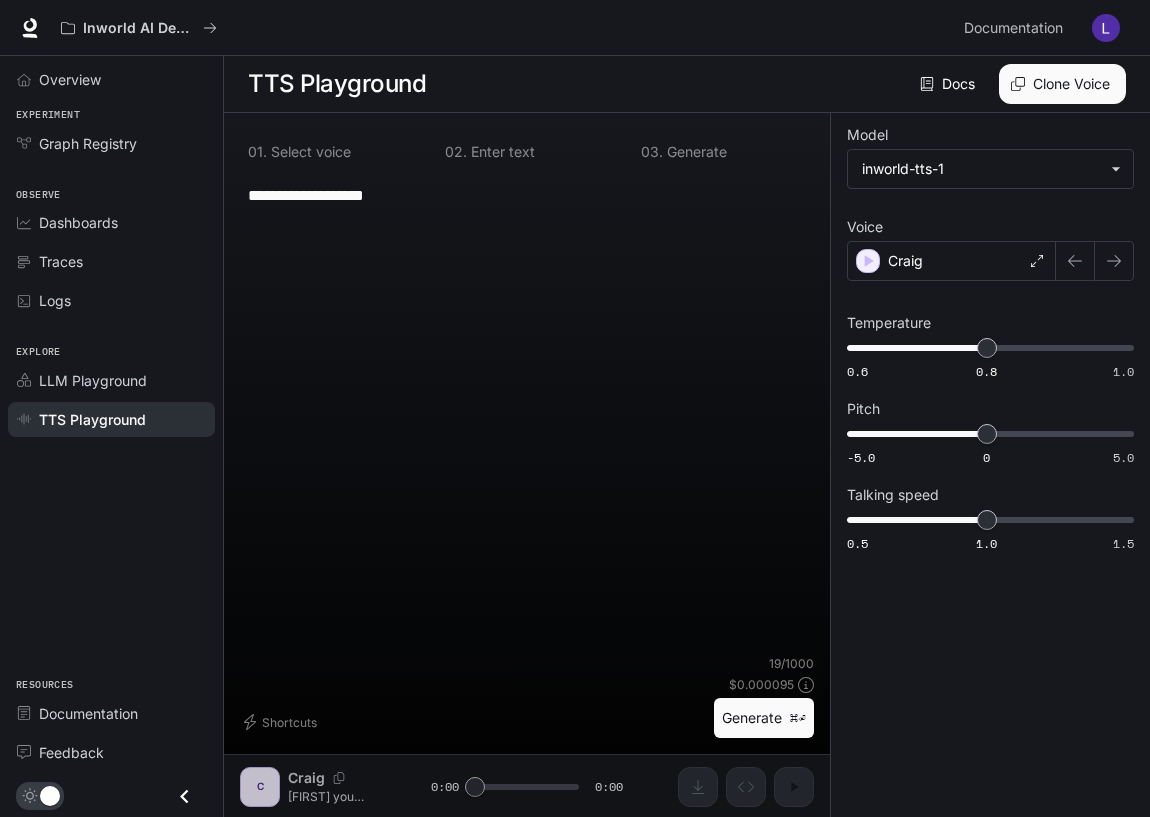 type on "**********" 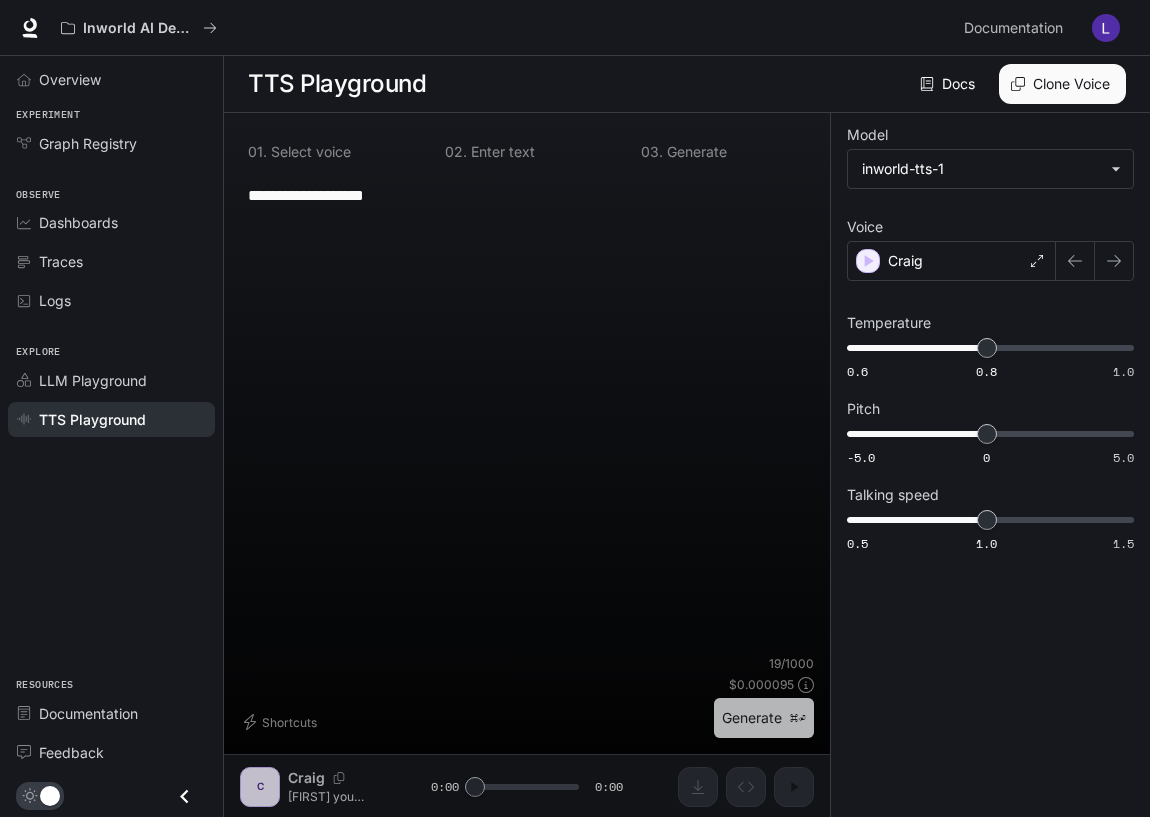 click on "Generate ⌘⏎" at bounding box center (764, 718) 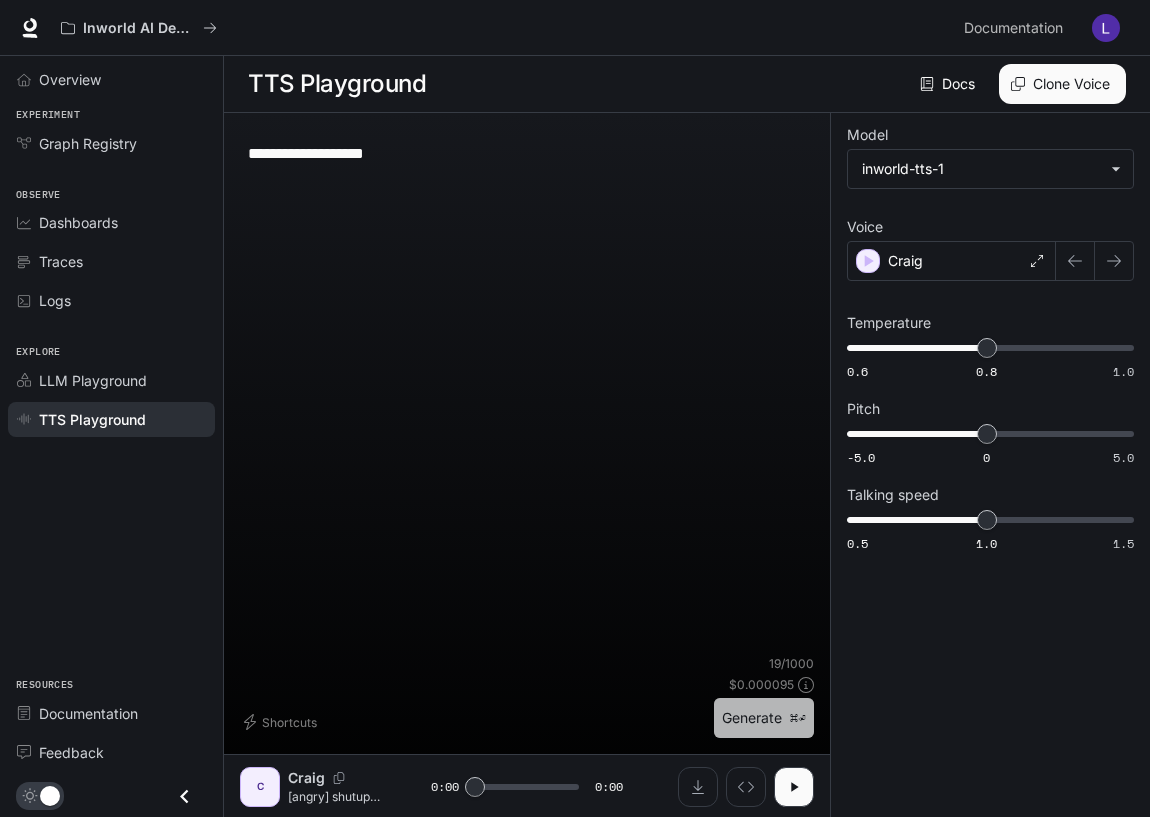 click on "Generate ⌘⏎" at bounding box center (764, 718) 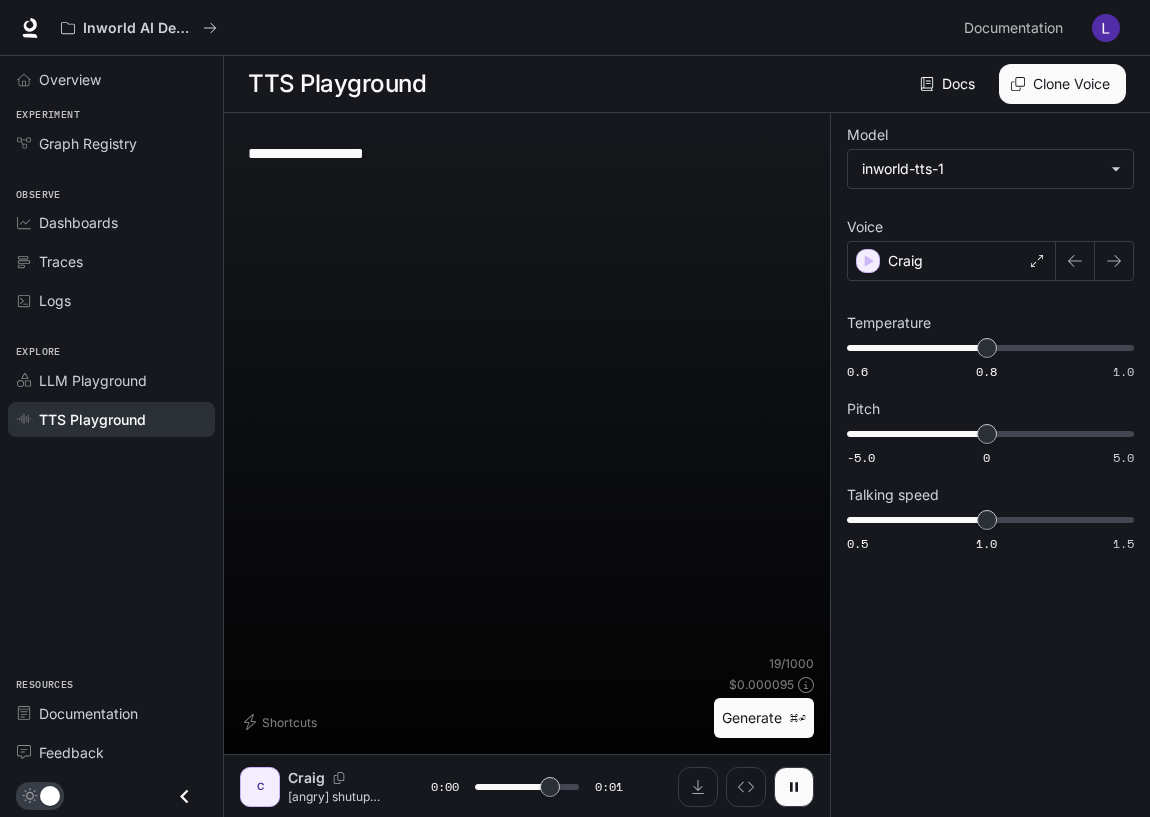 type on "*" 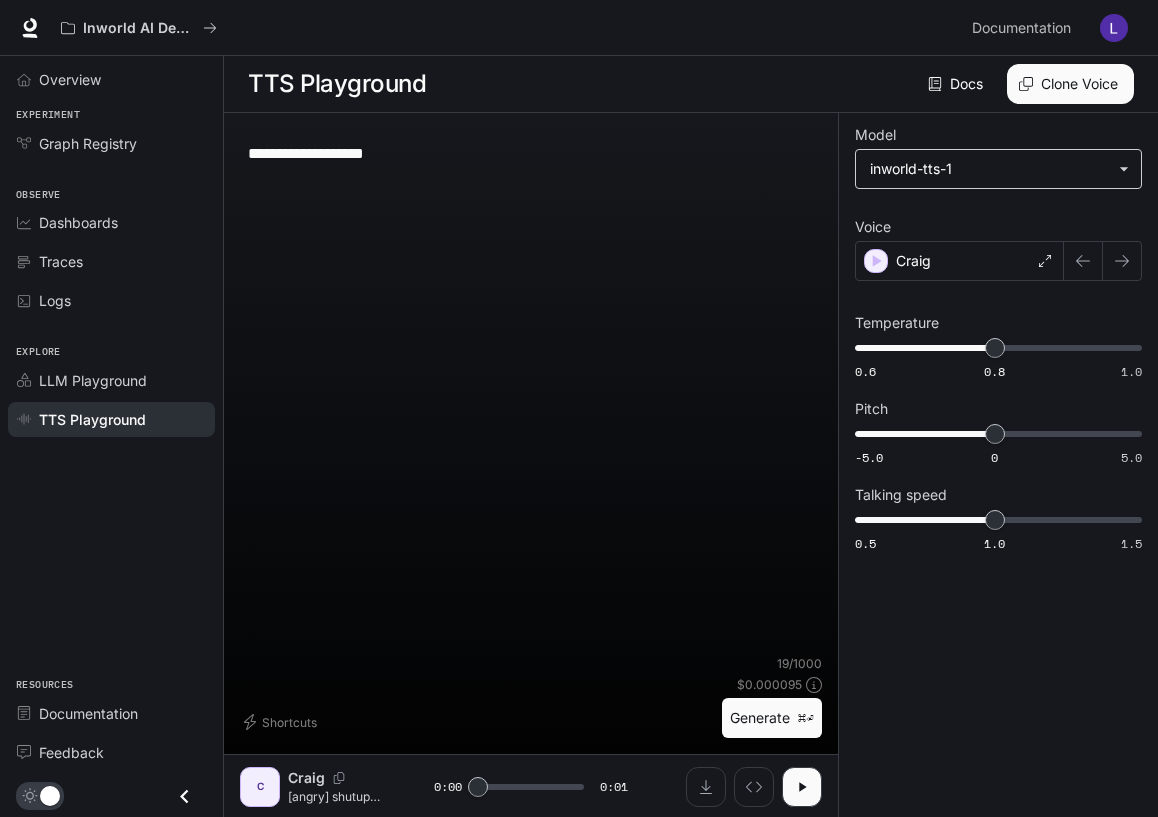 click on "**********" at bounding box center (579, 409) 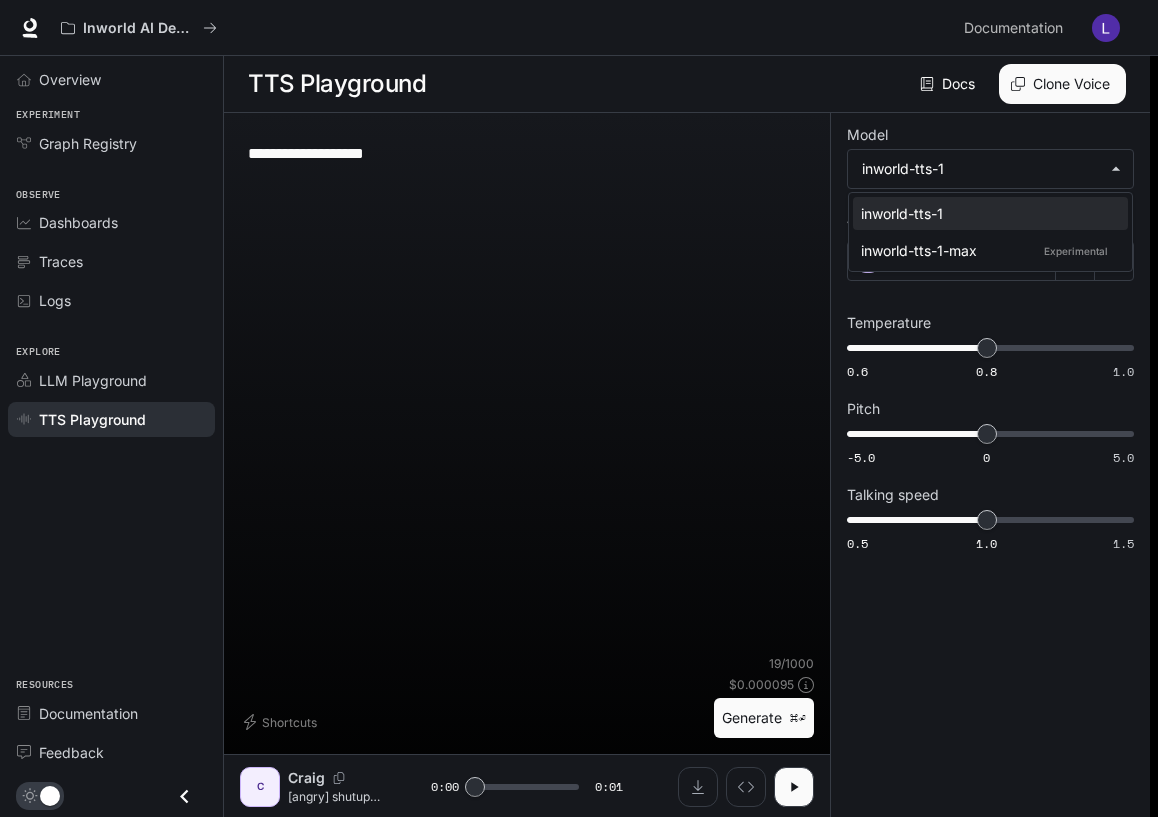 click at bounding box center (579, 408) 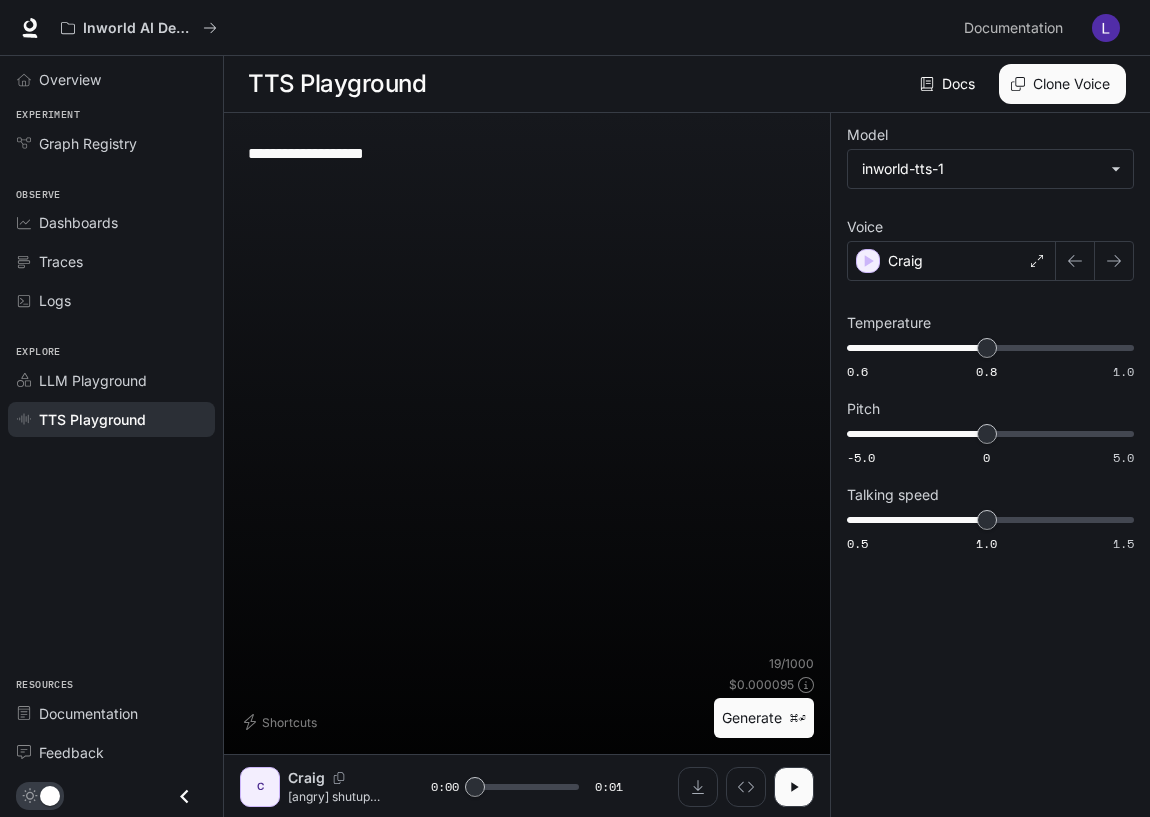 drag, startPoint x: 251, startPoint y: 153, endPoint x: 425, endPoint y: 159, distance: 174.10342 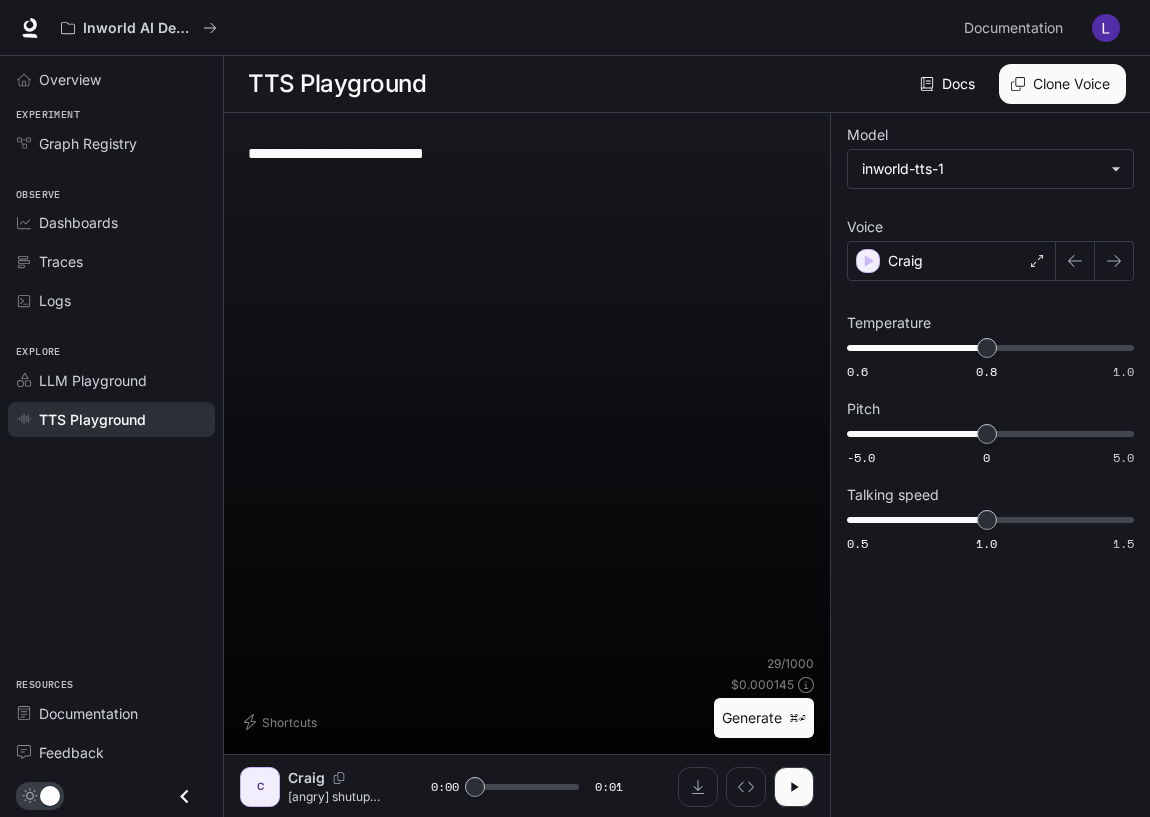 click on "**********" at bounding box center (527, 153) 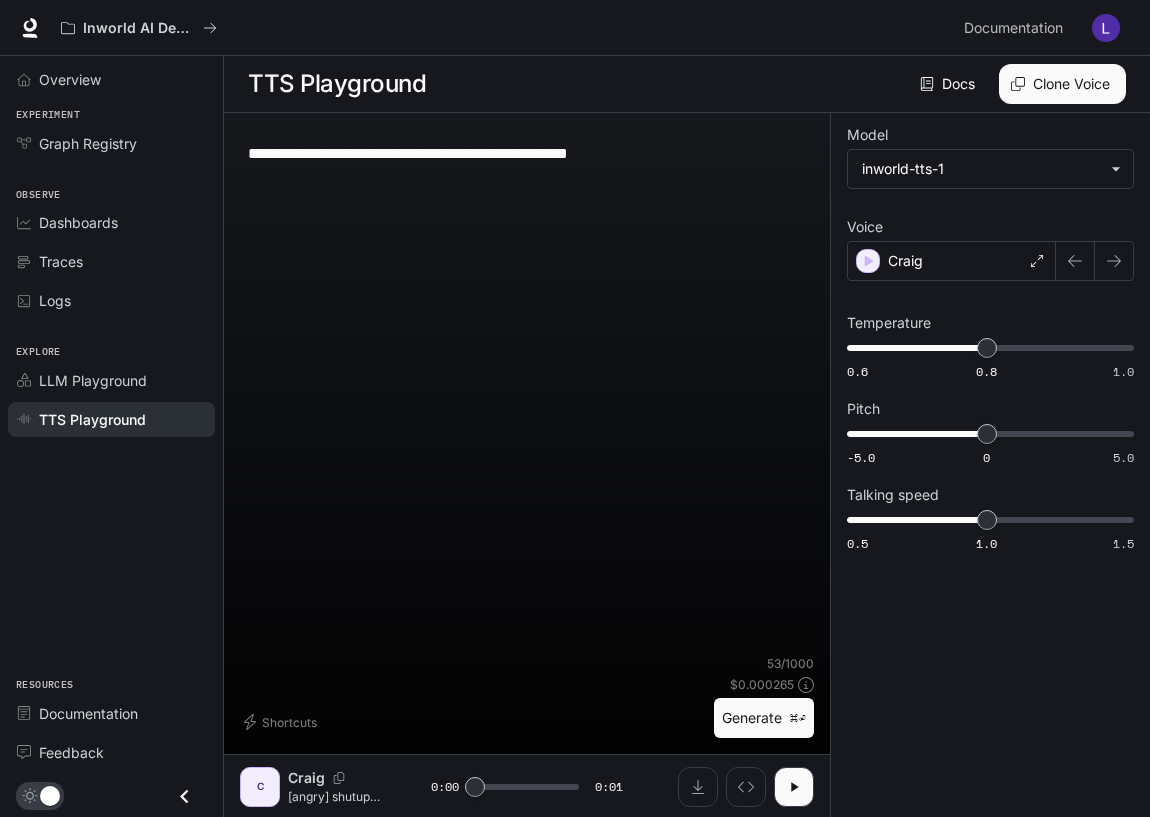 type on "**********" 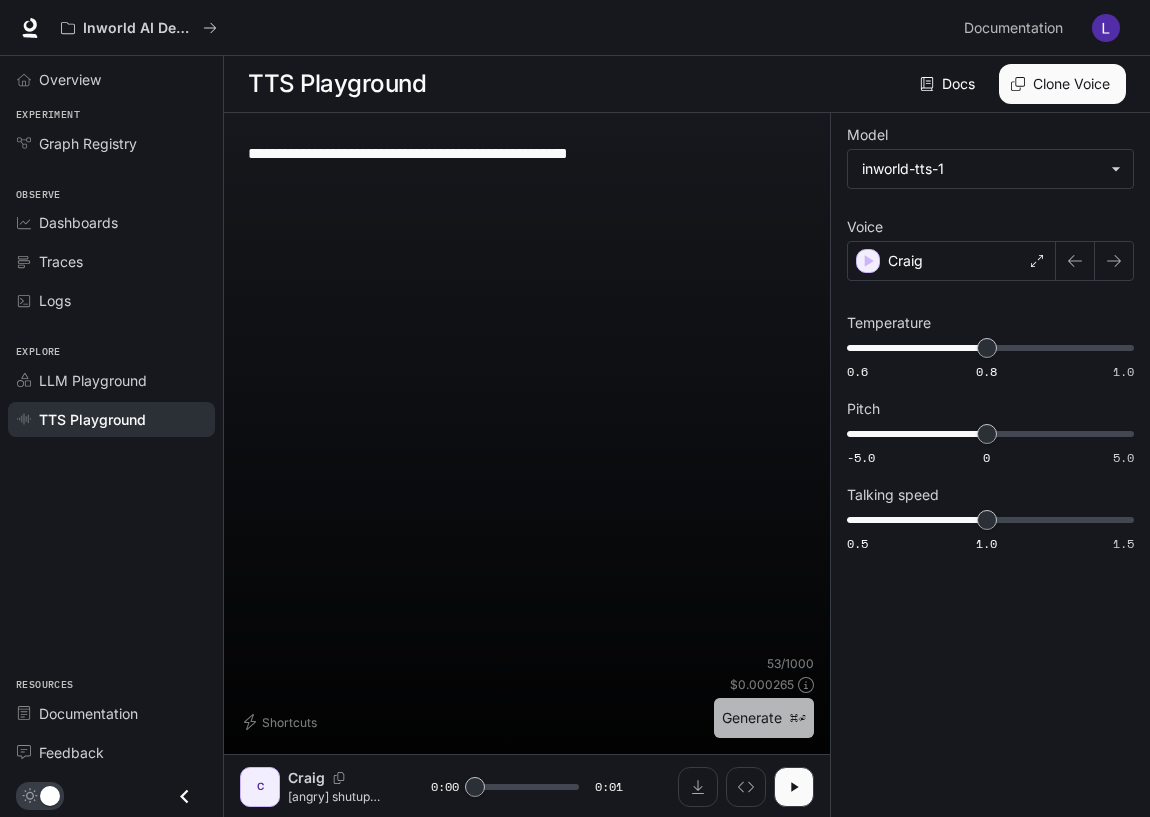 click on "Generate ⌘⏎" at bounding box center [764, 718] 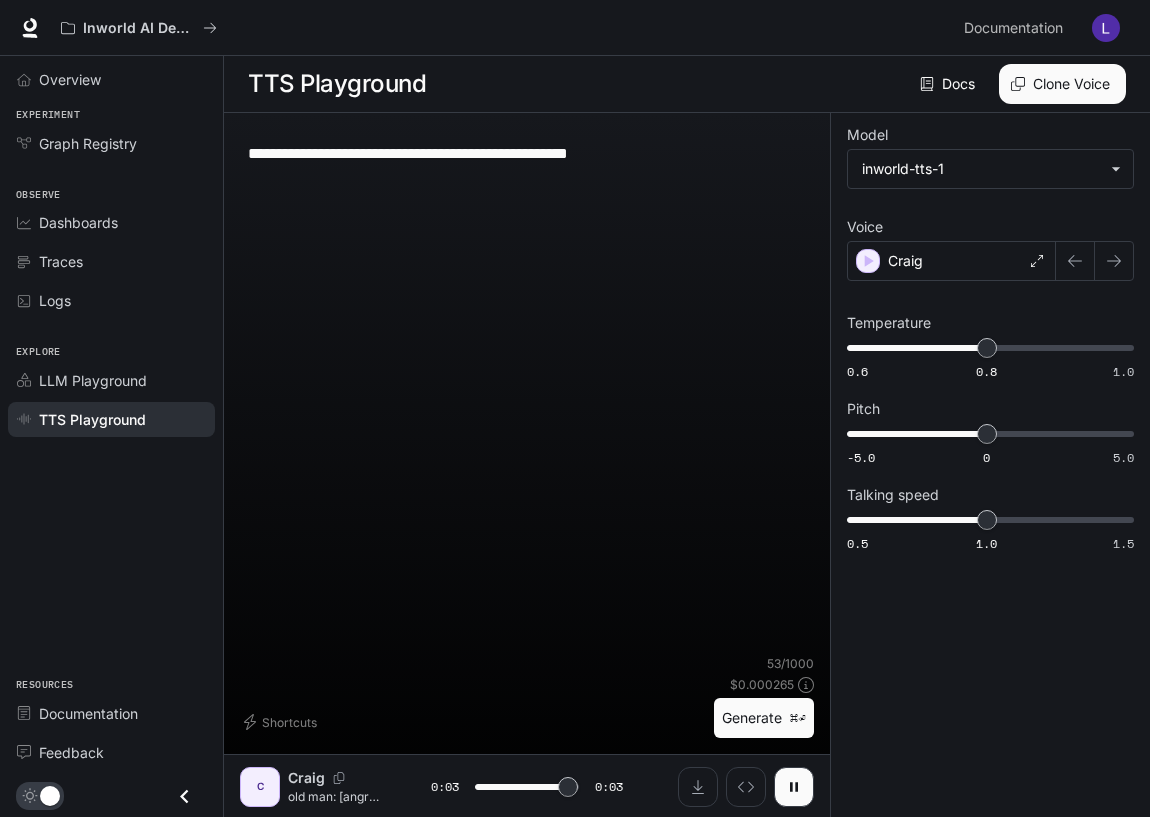 type on "*" 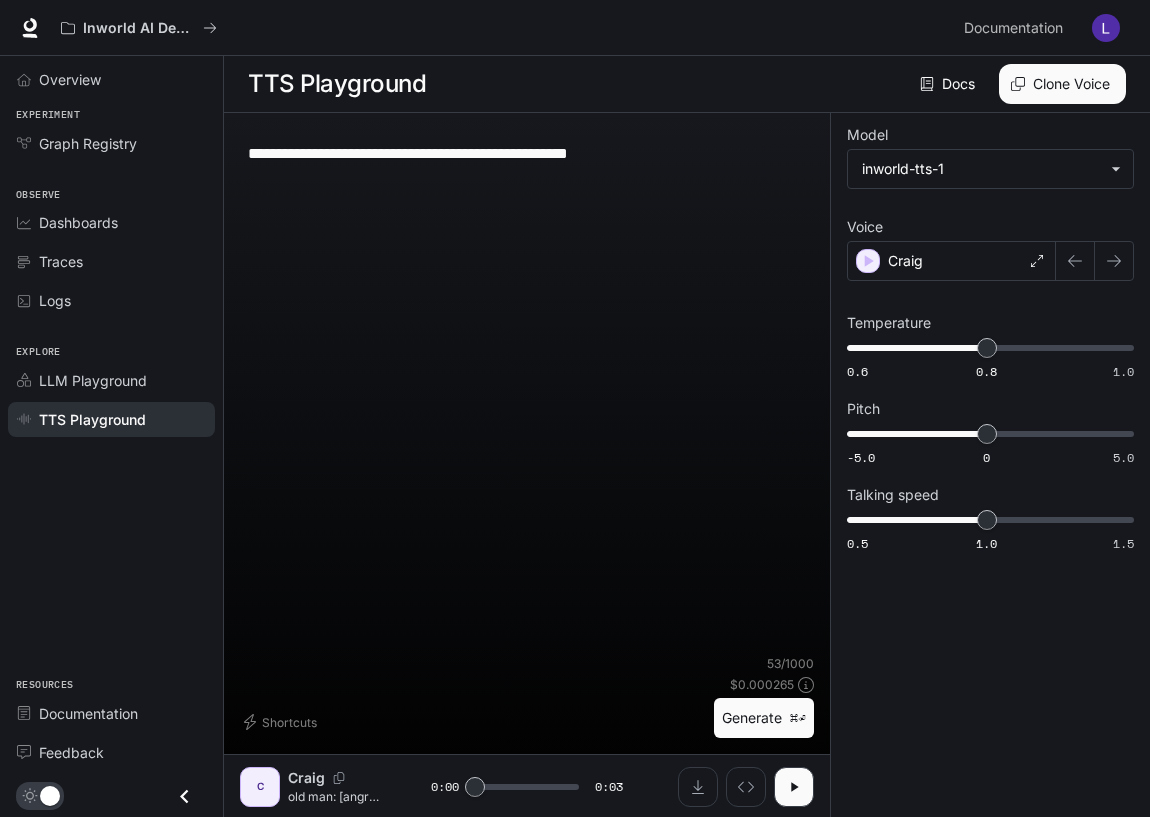 click on "**********" at bounding box center [527, 153] 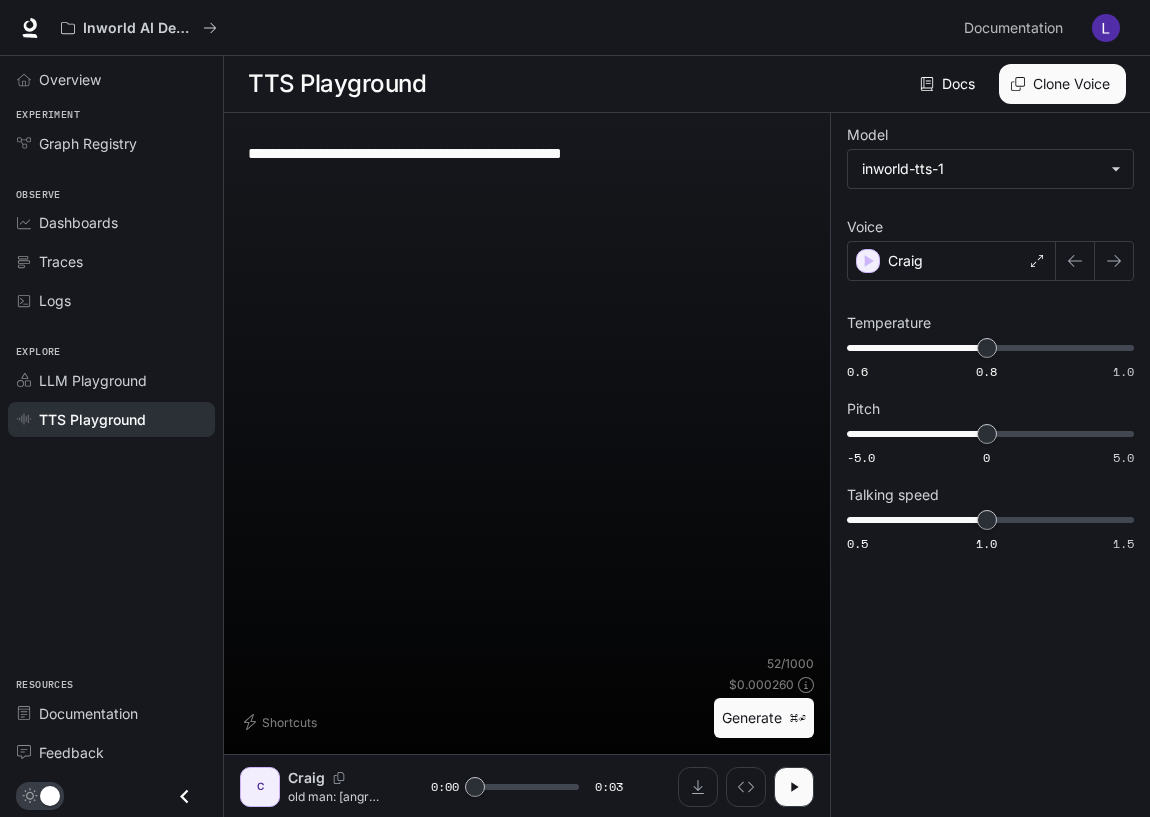 type on "**********" 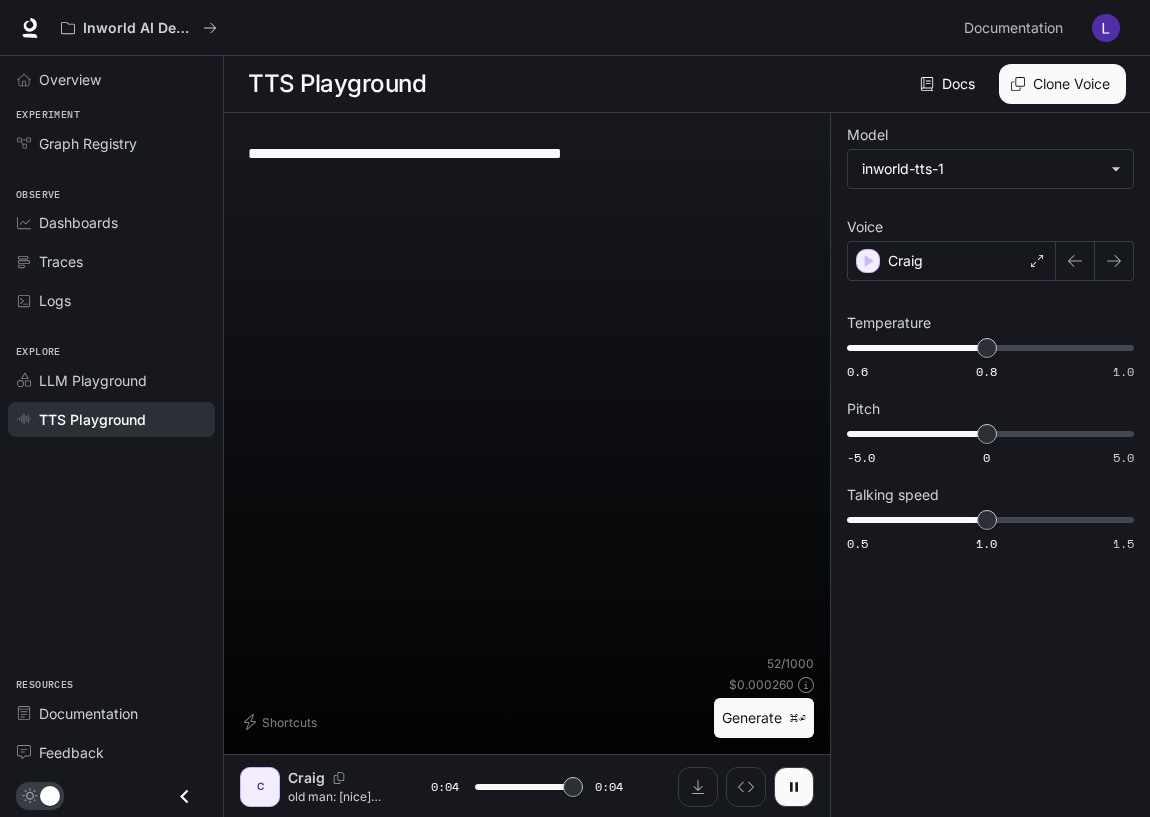 type on "*" 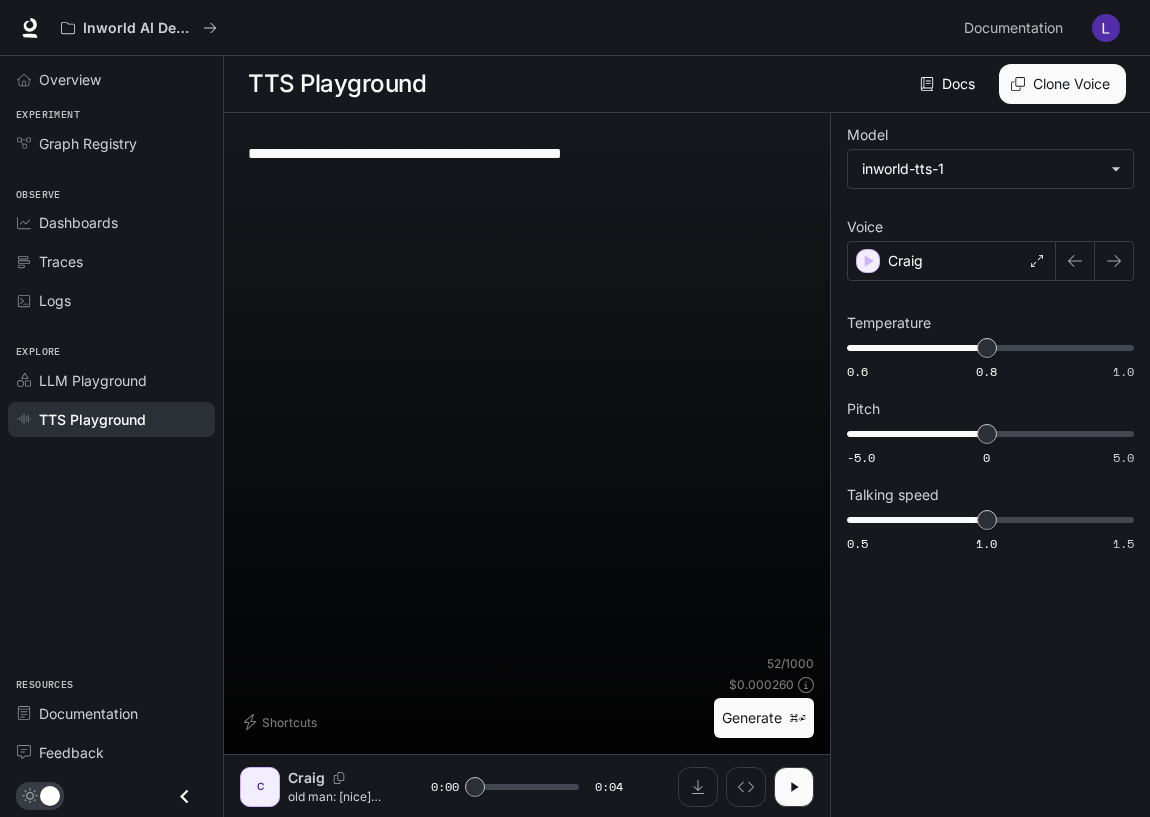 click on "**********" at bounding box center (527, 153) 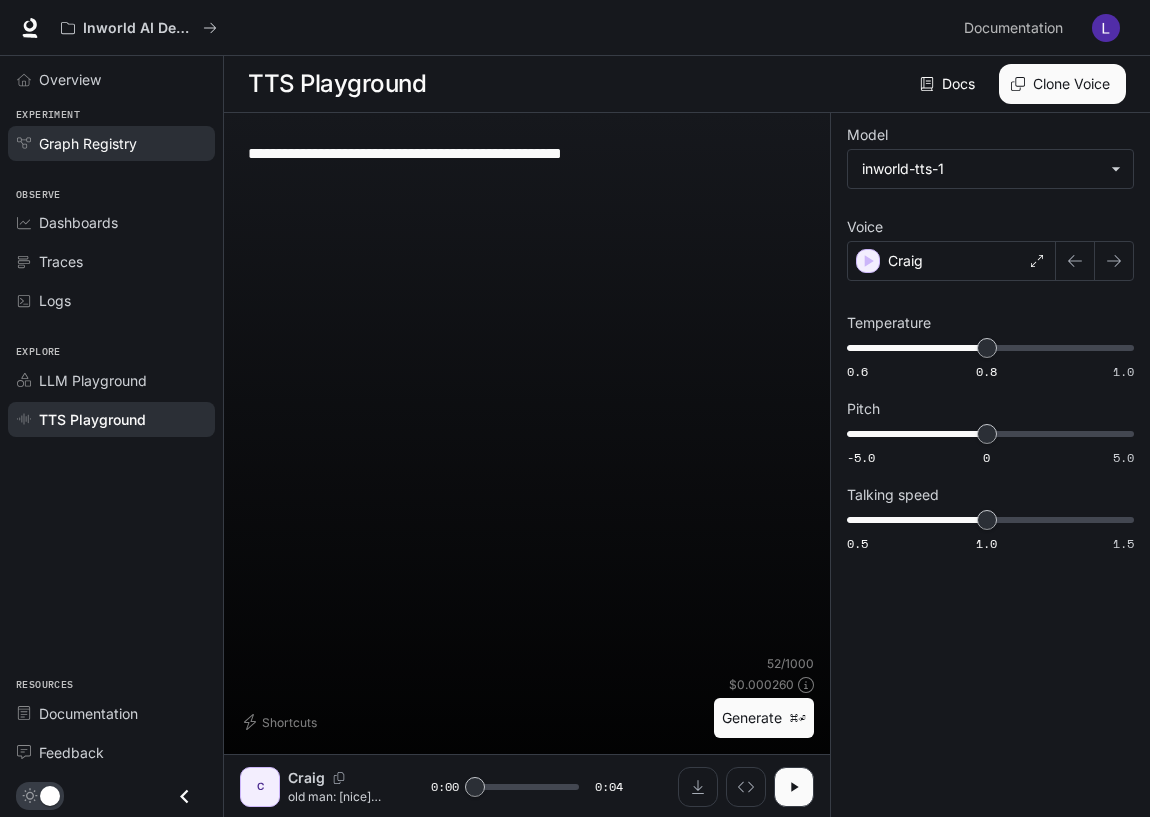 drag, startPoint x: 311, startPoint y: 153, endPoint x: 147, endPoint y: 153, distance: 164 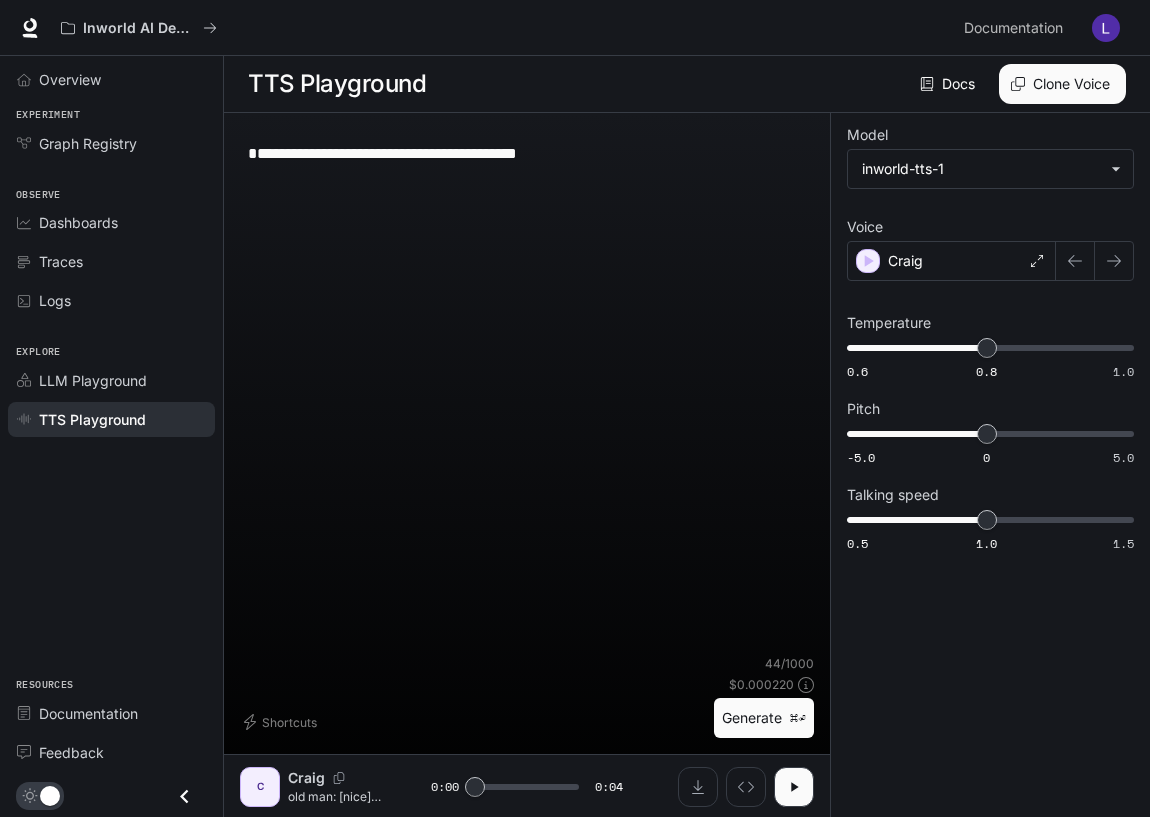 type on "**********" 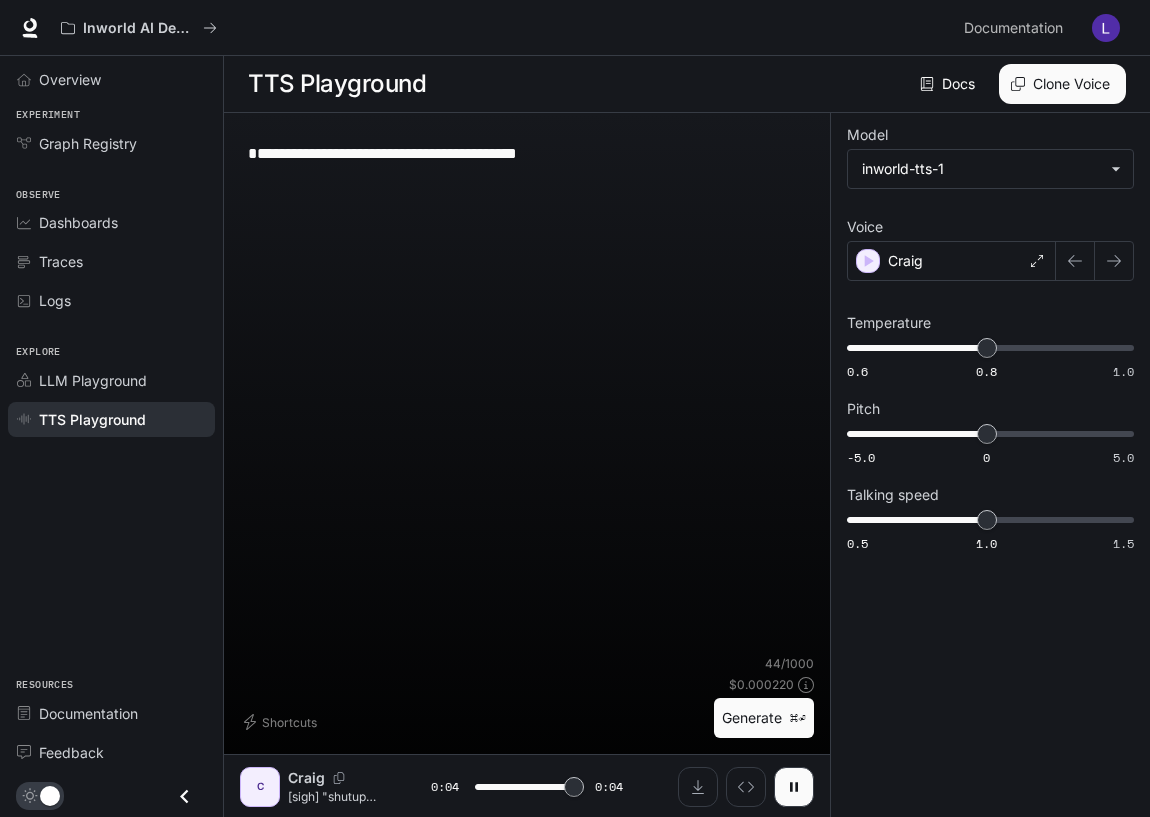 type on "*" 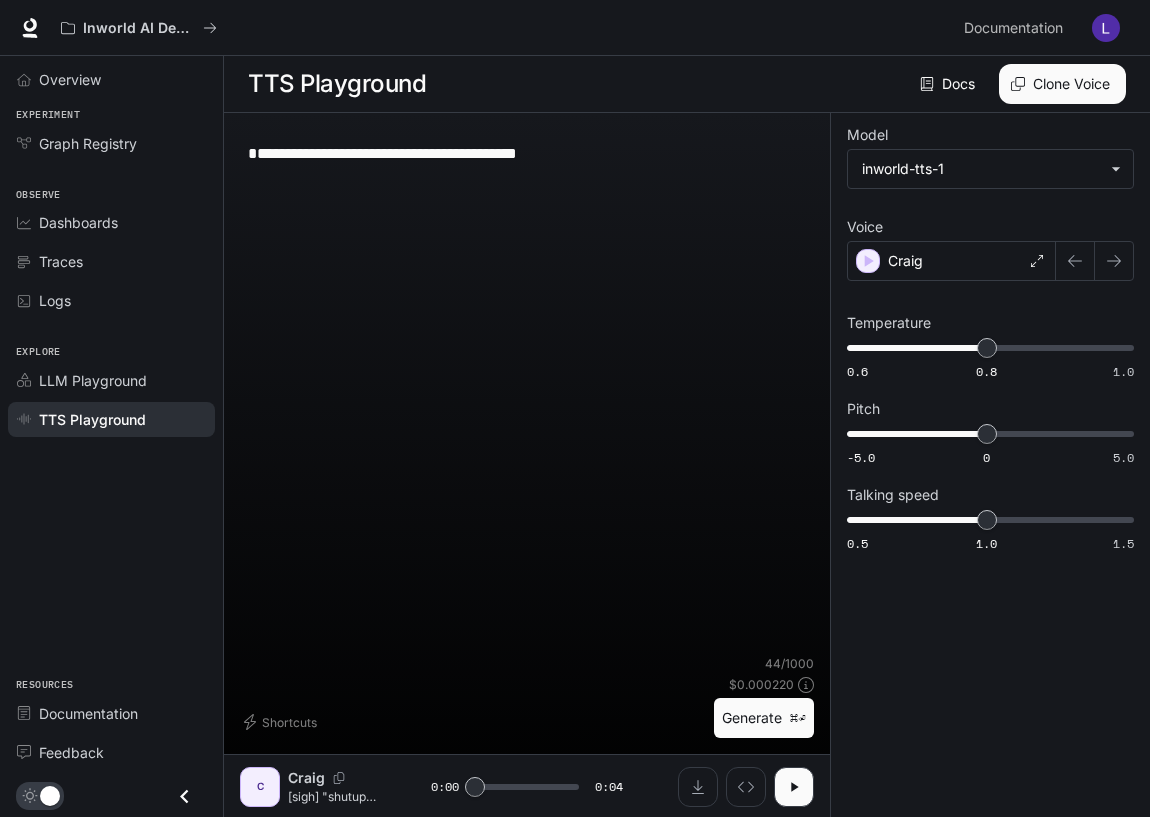 click on "**********" at bounding box center (527, 153) 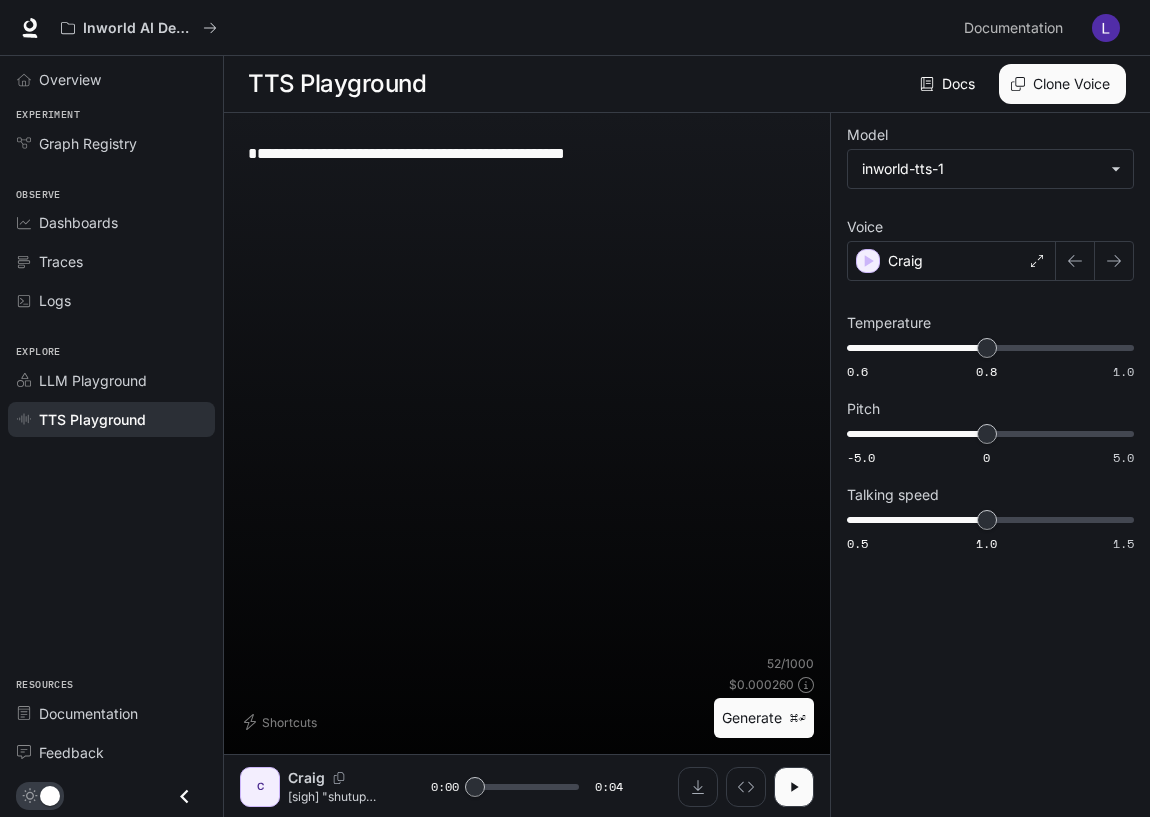 click on "**********" at bounding box center (527, 153) 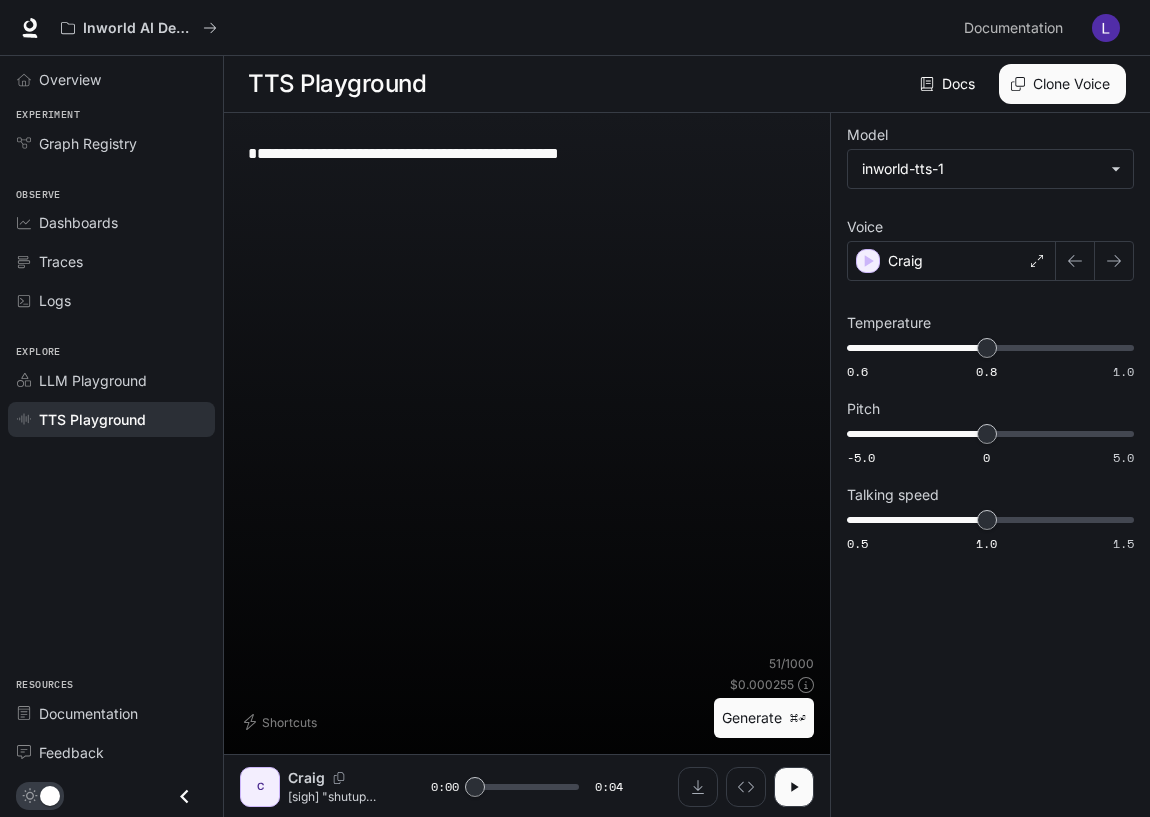 click on "**********" at bounding box center [527, 153] 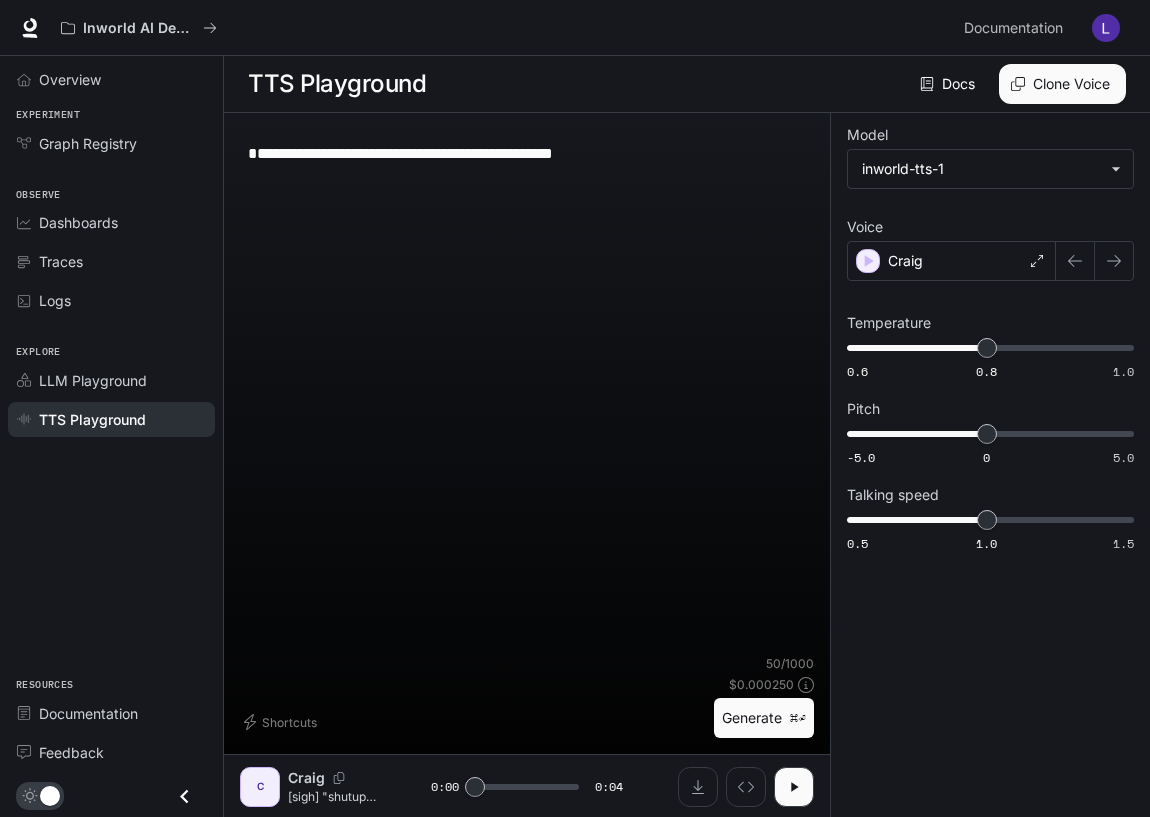 type on "**********" 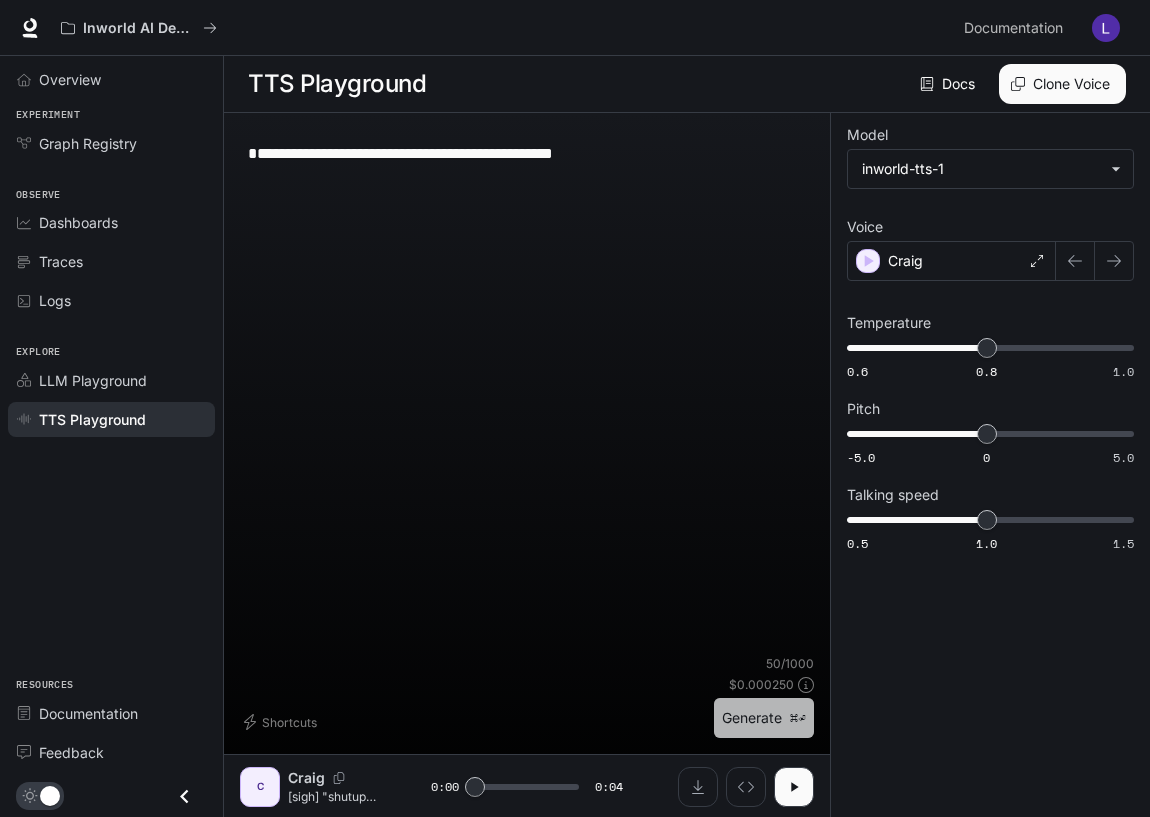 click on "Generate ⌘⏎" at bounding box center (764, 718) 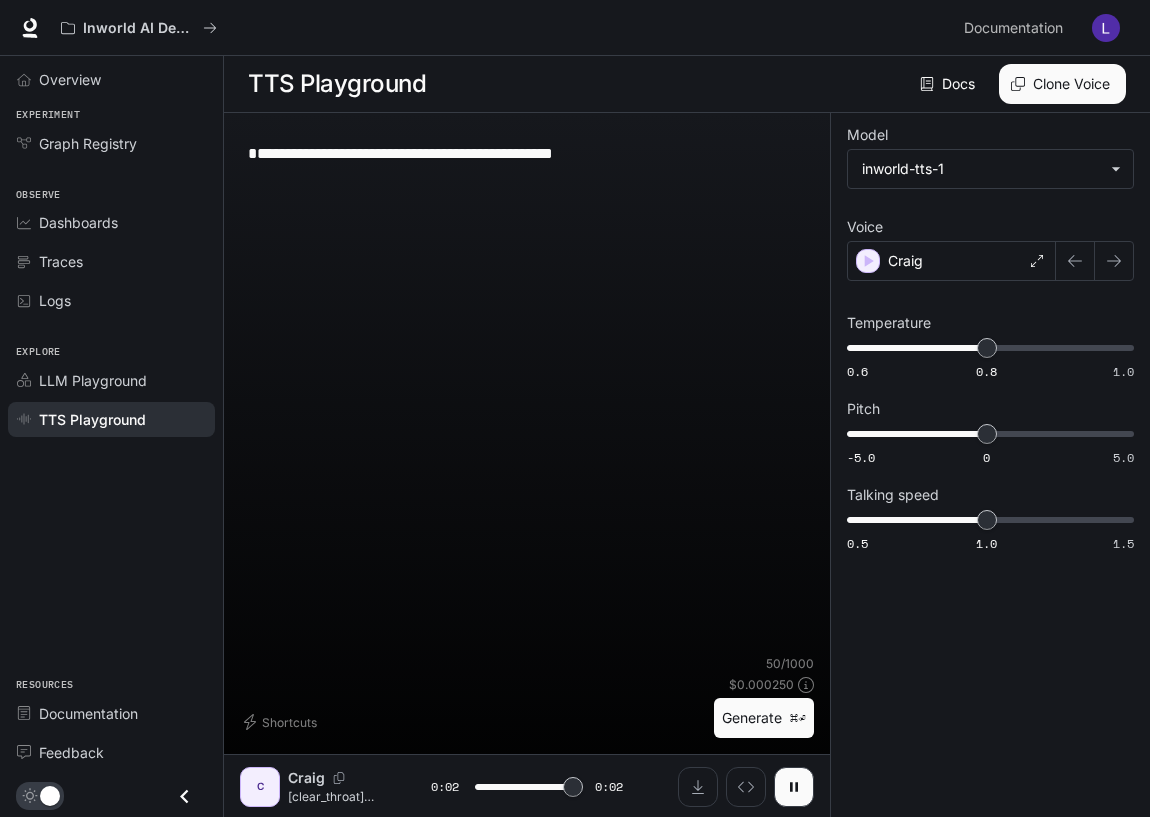 type on "*" 